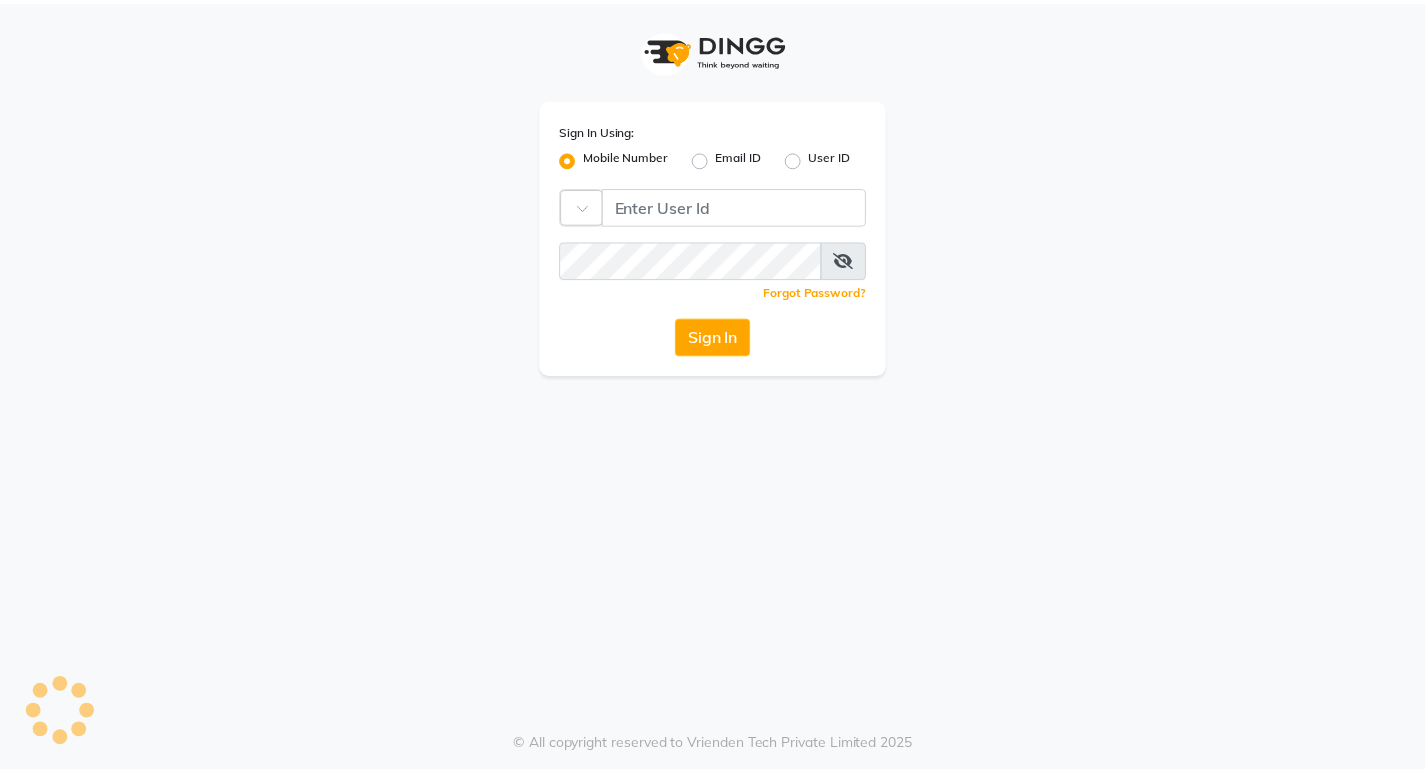 scroll, scrollTop: 0, scrollLeft: 0, axis: both 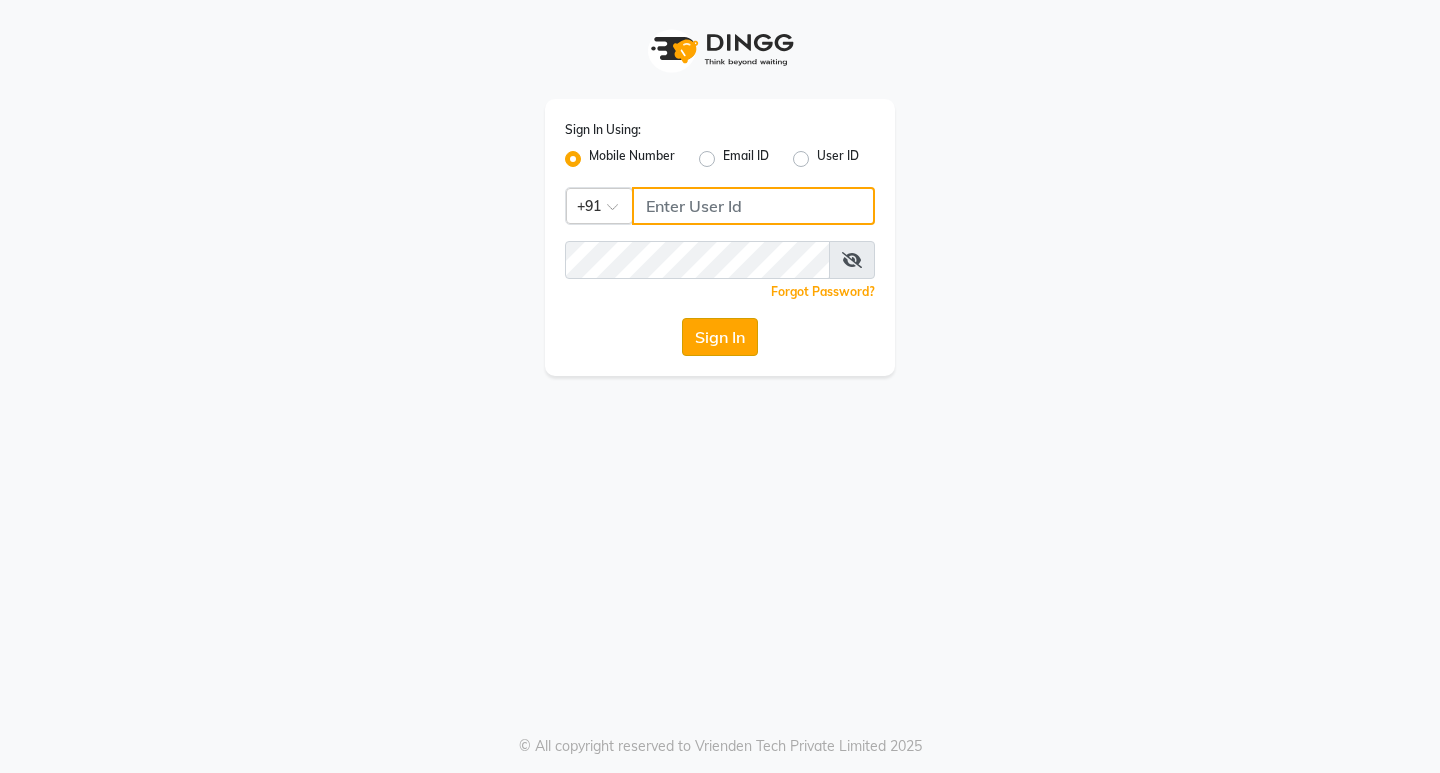 type on "[PHONE]" 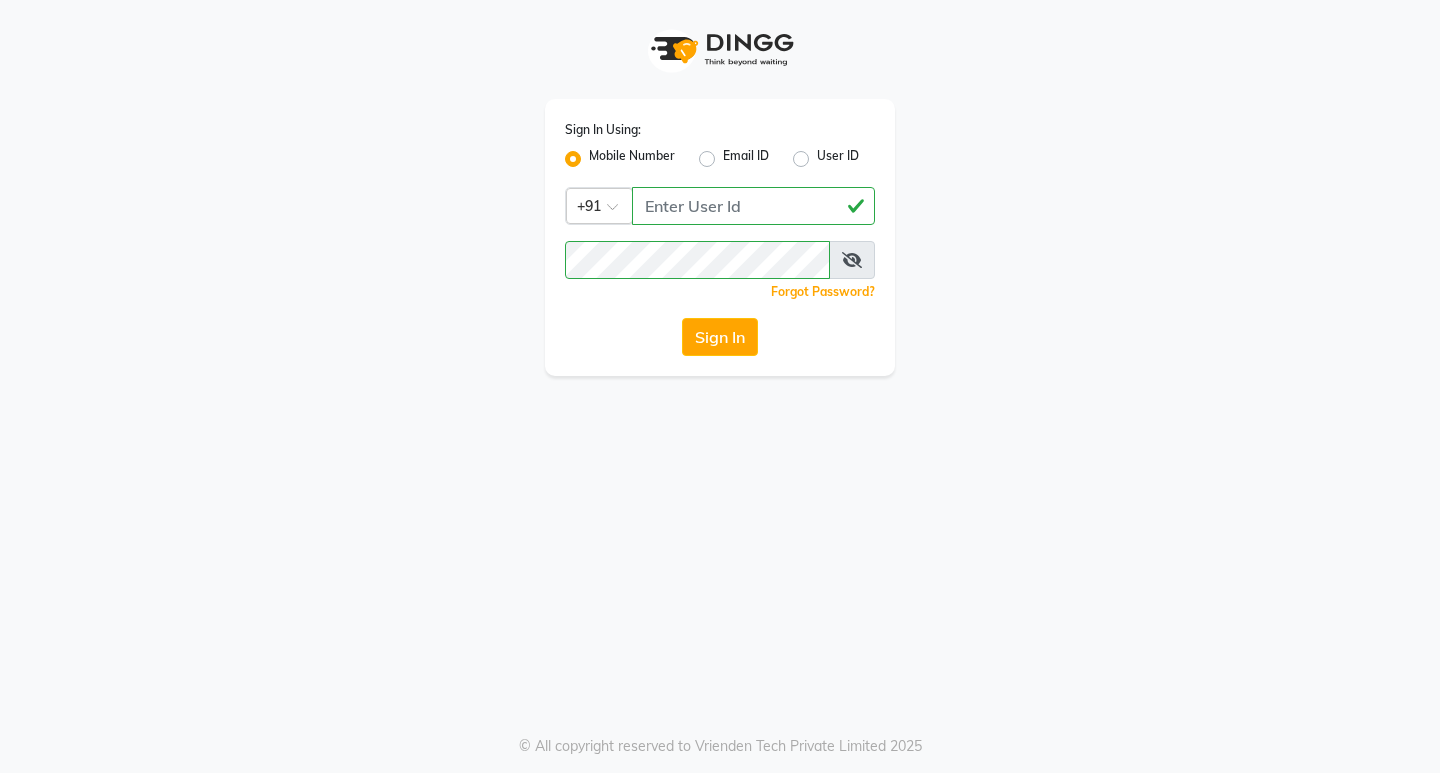 click on "Sign In" 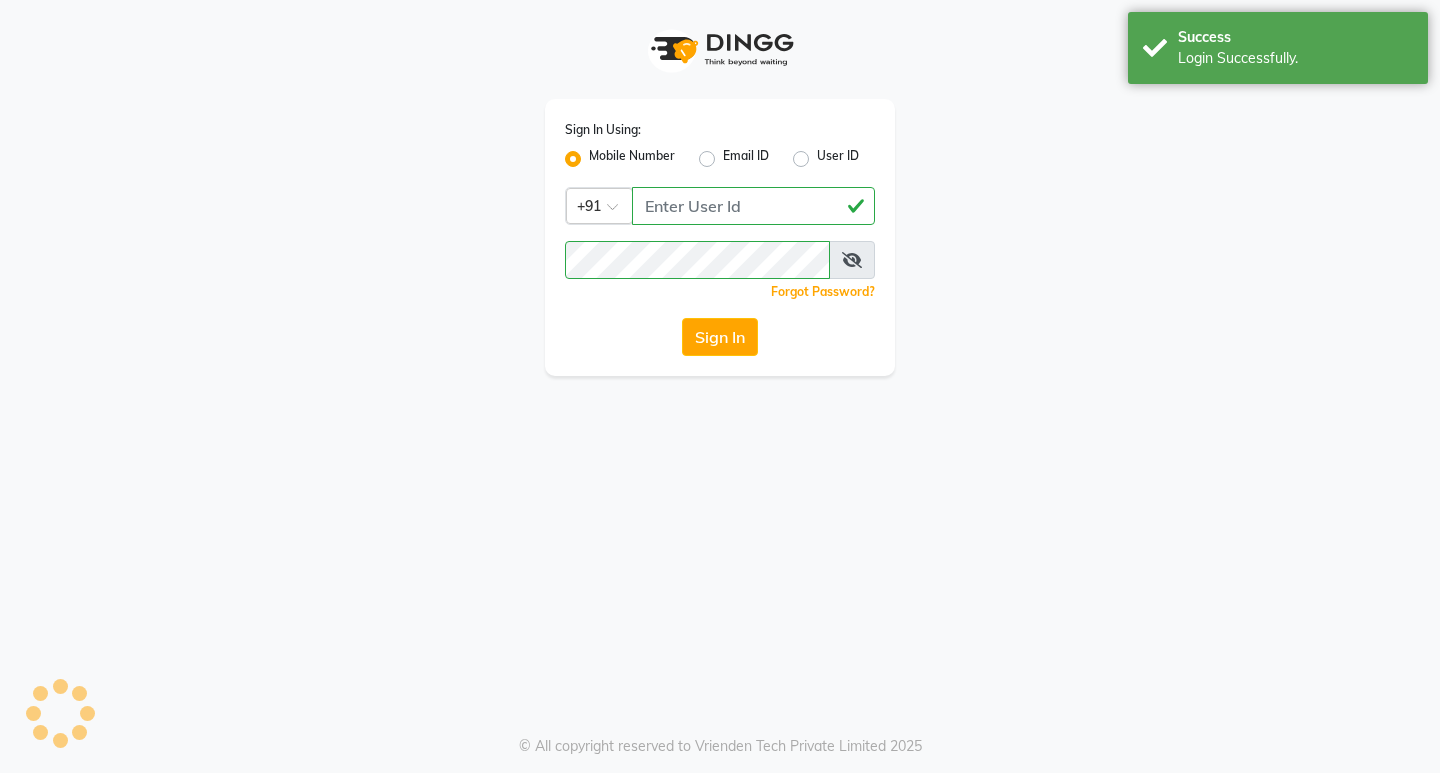 select on "service" 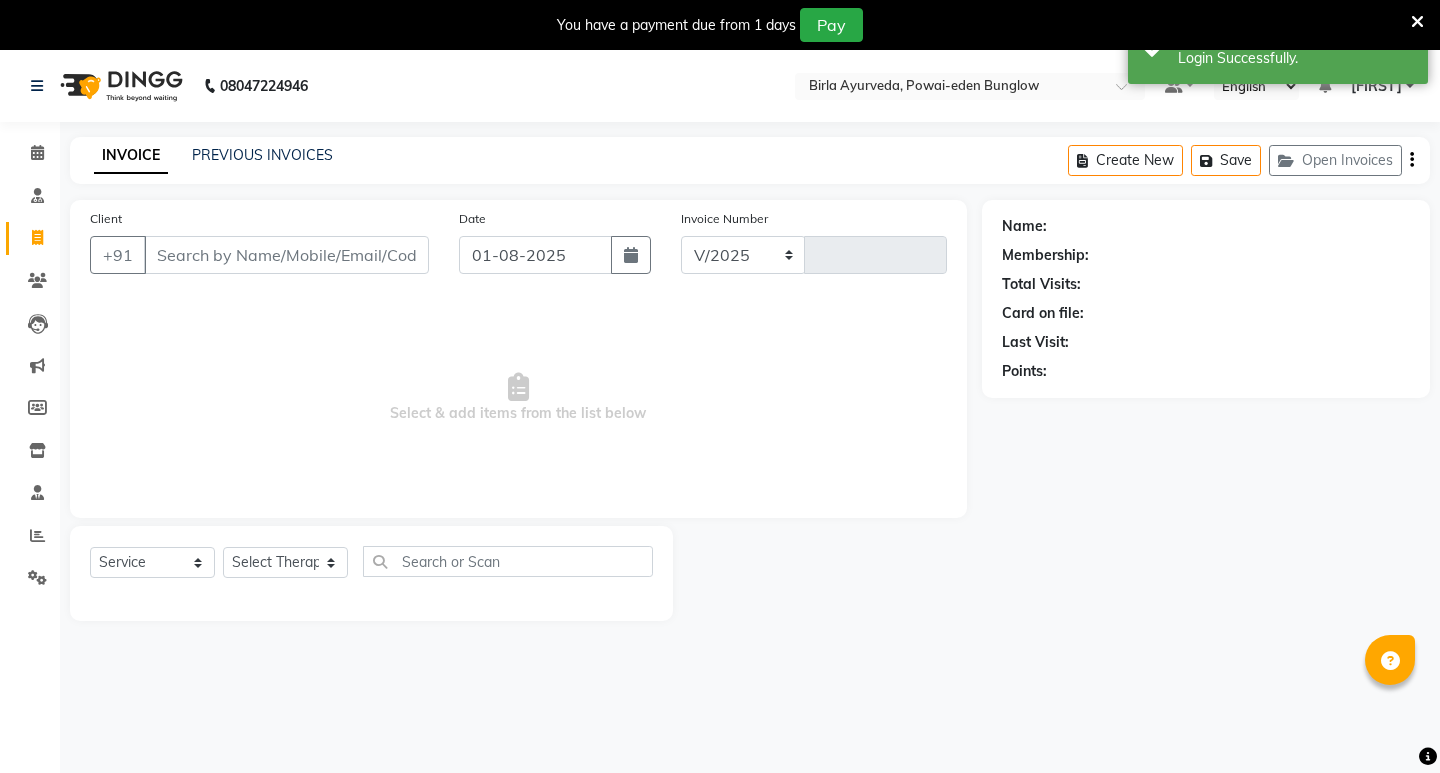 select on "6816" 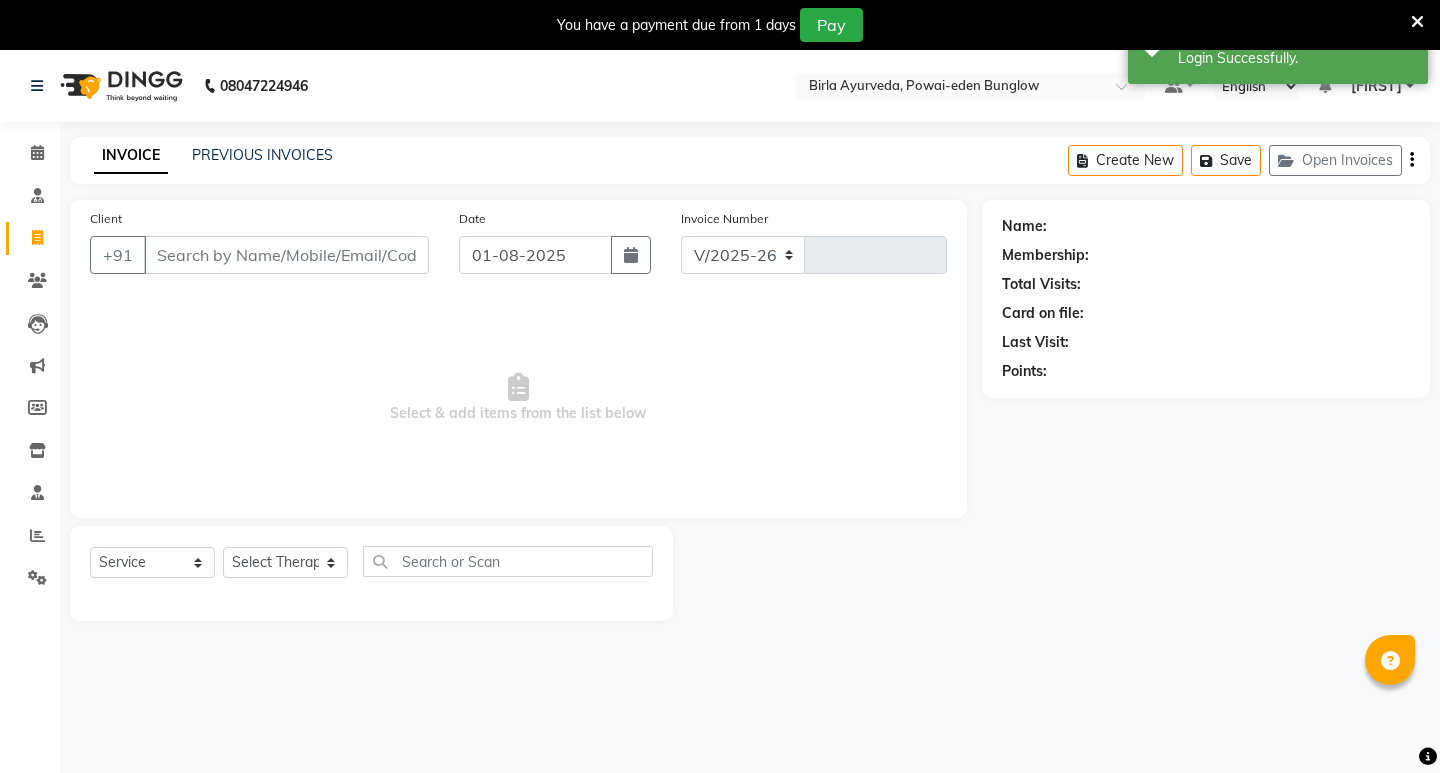 type on "0065" 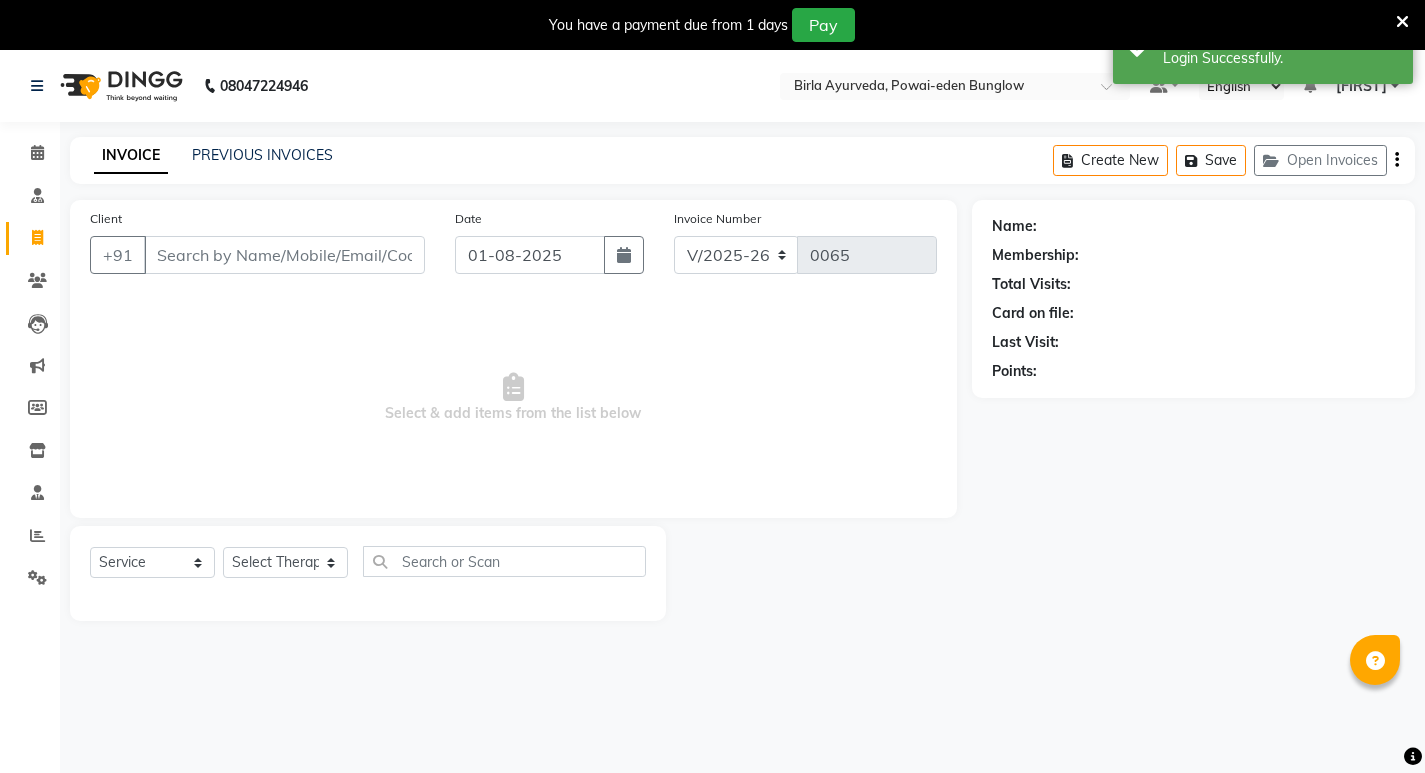 select on "membership" 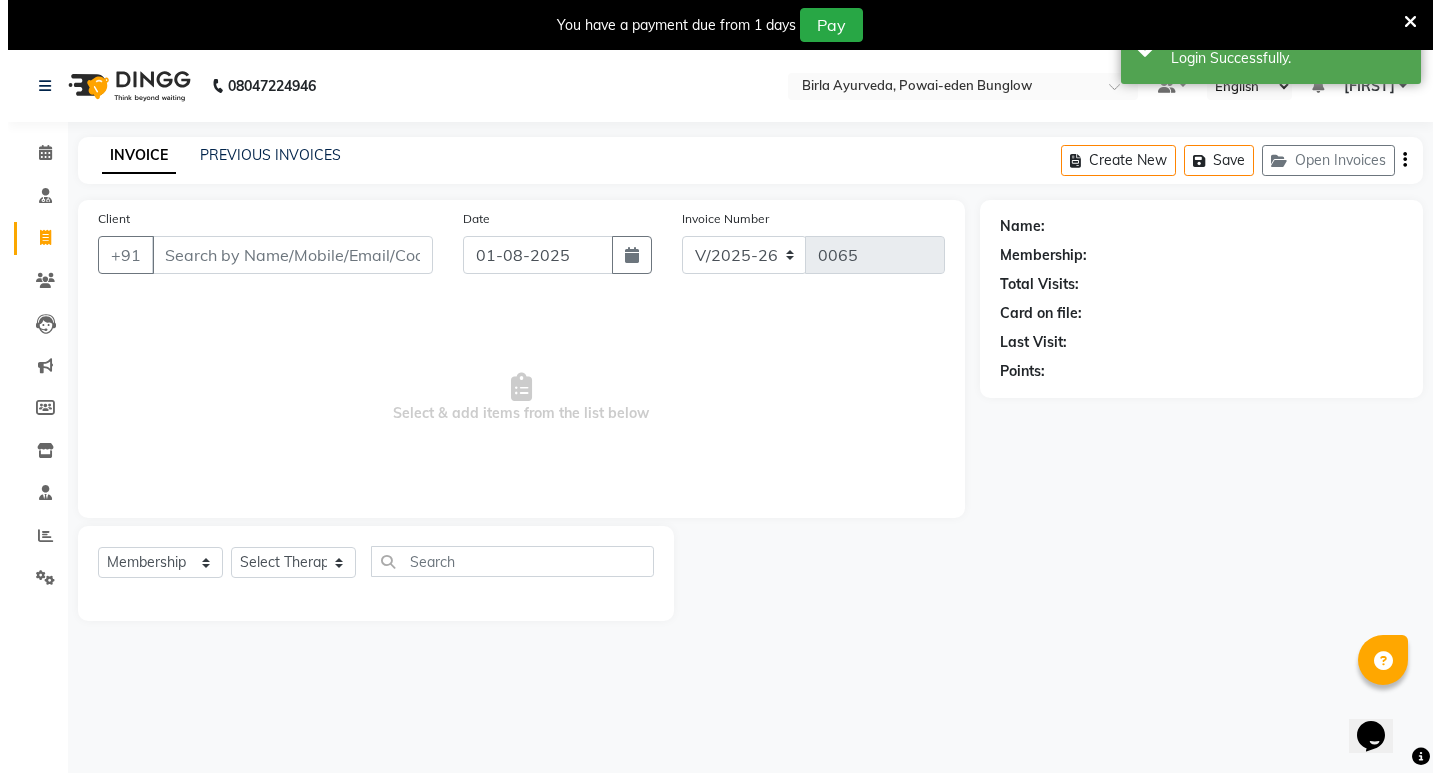 scroll, scrollTop: 0, scrollLeft: 0, axis: both 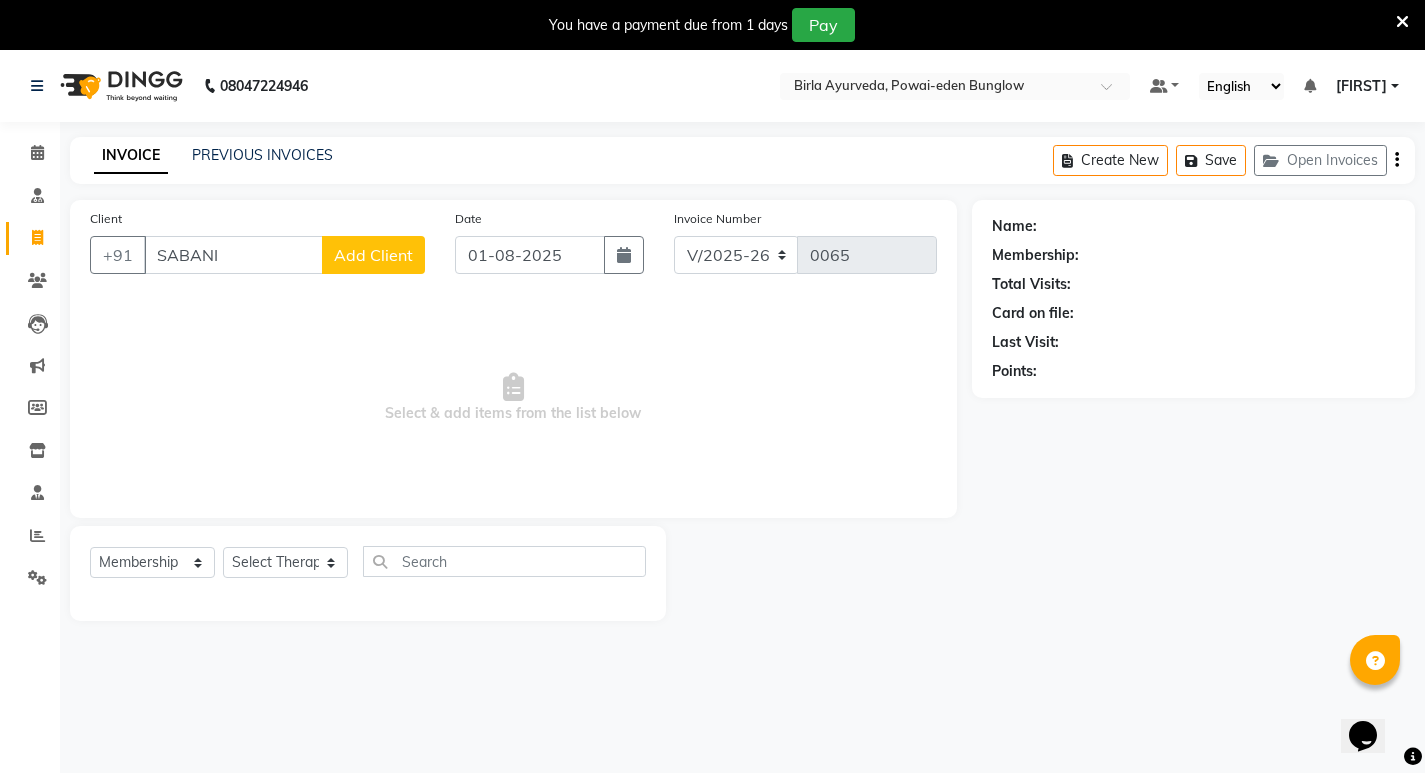 type on "SABANI" 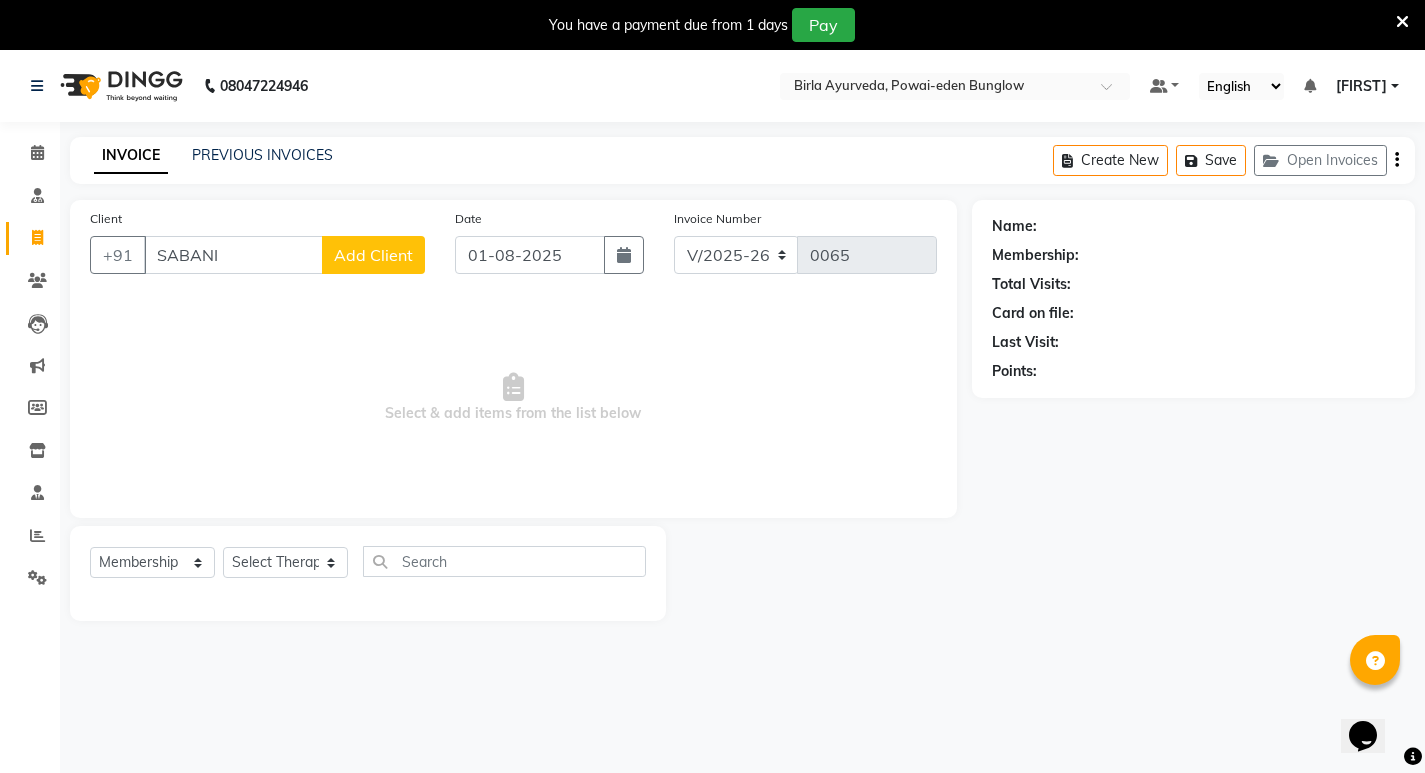 click on "Add Client" 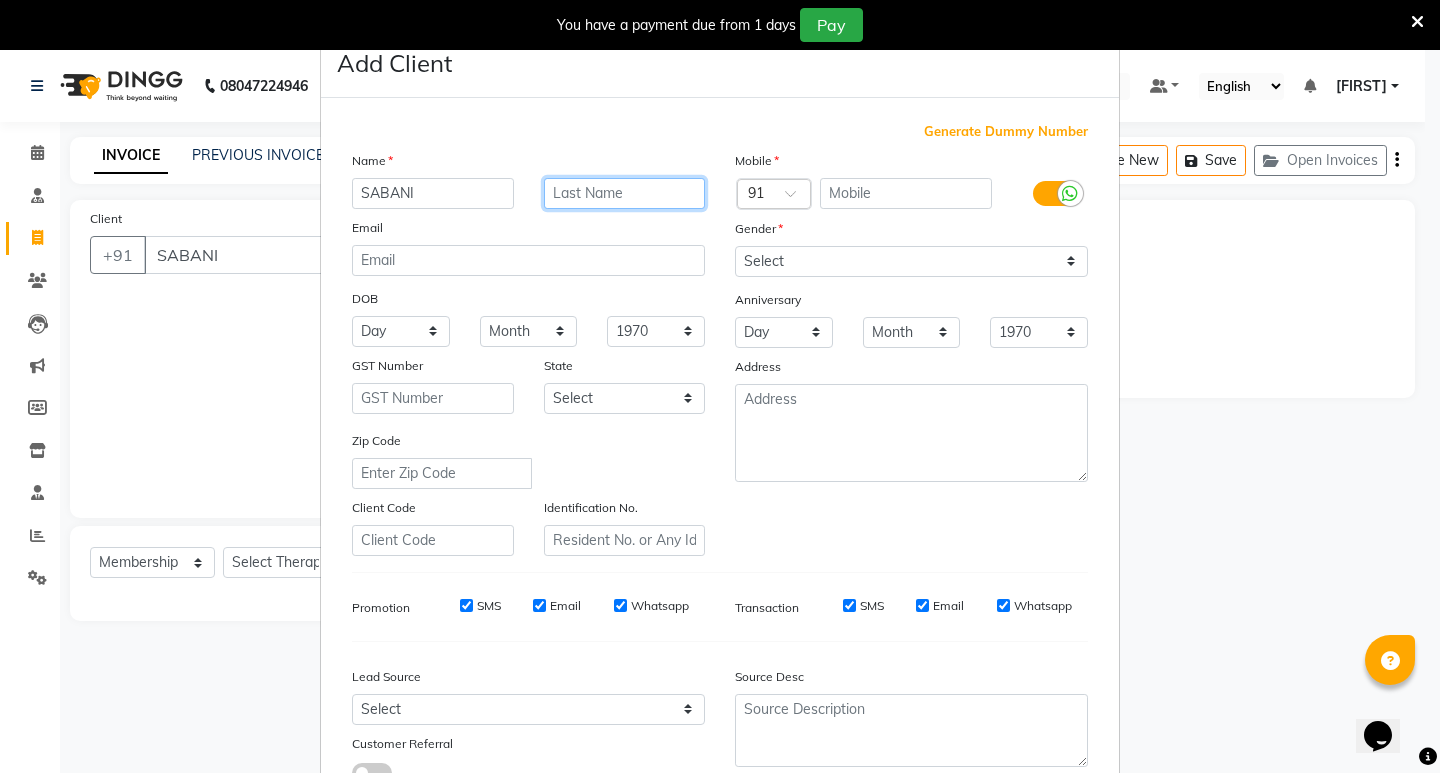 click at bounding box center (625, 193) 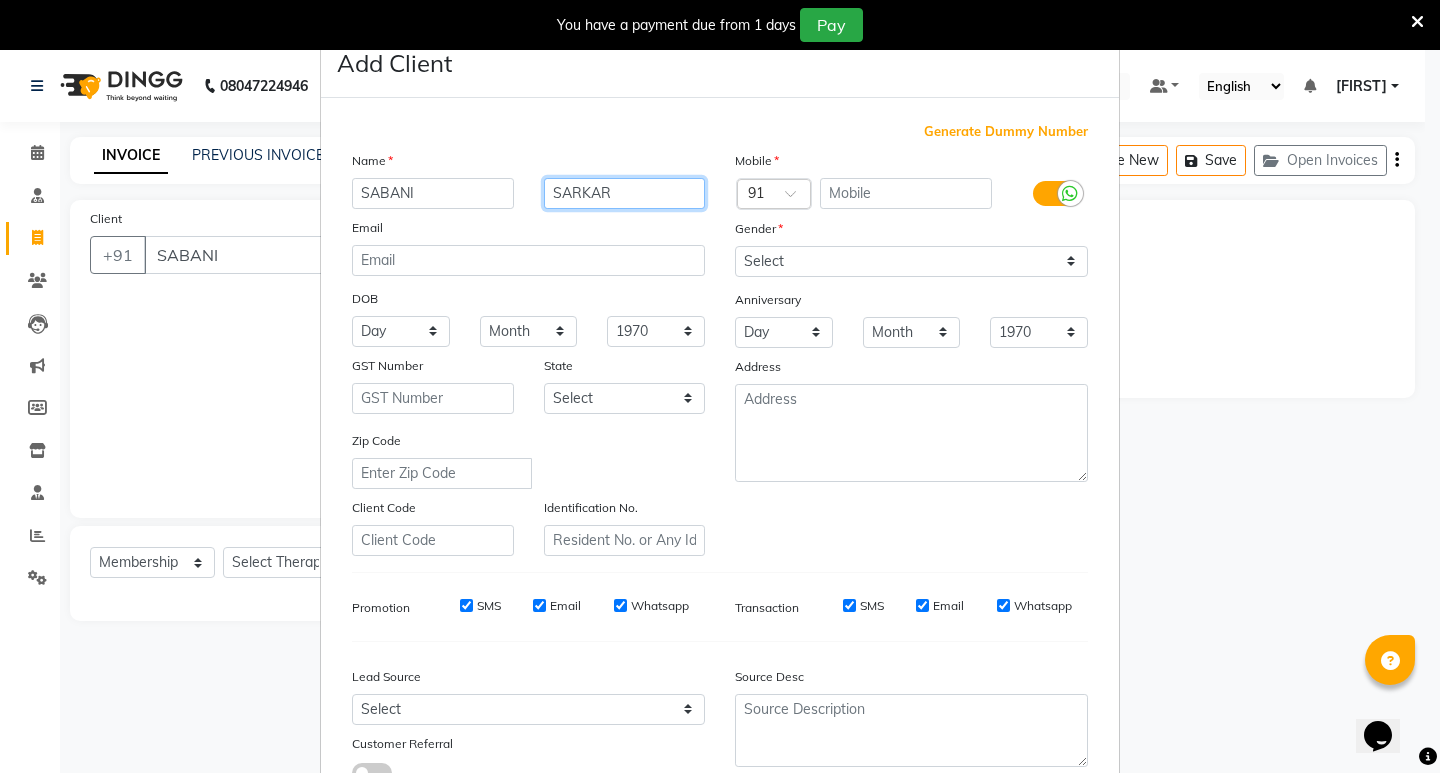 type on "SARKAR" 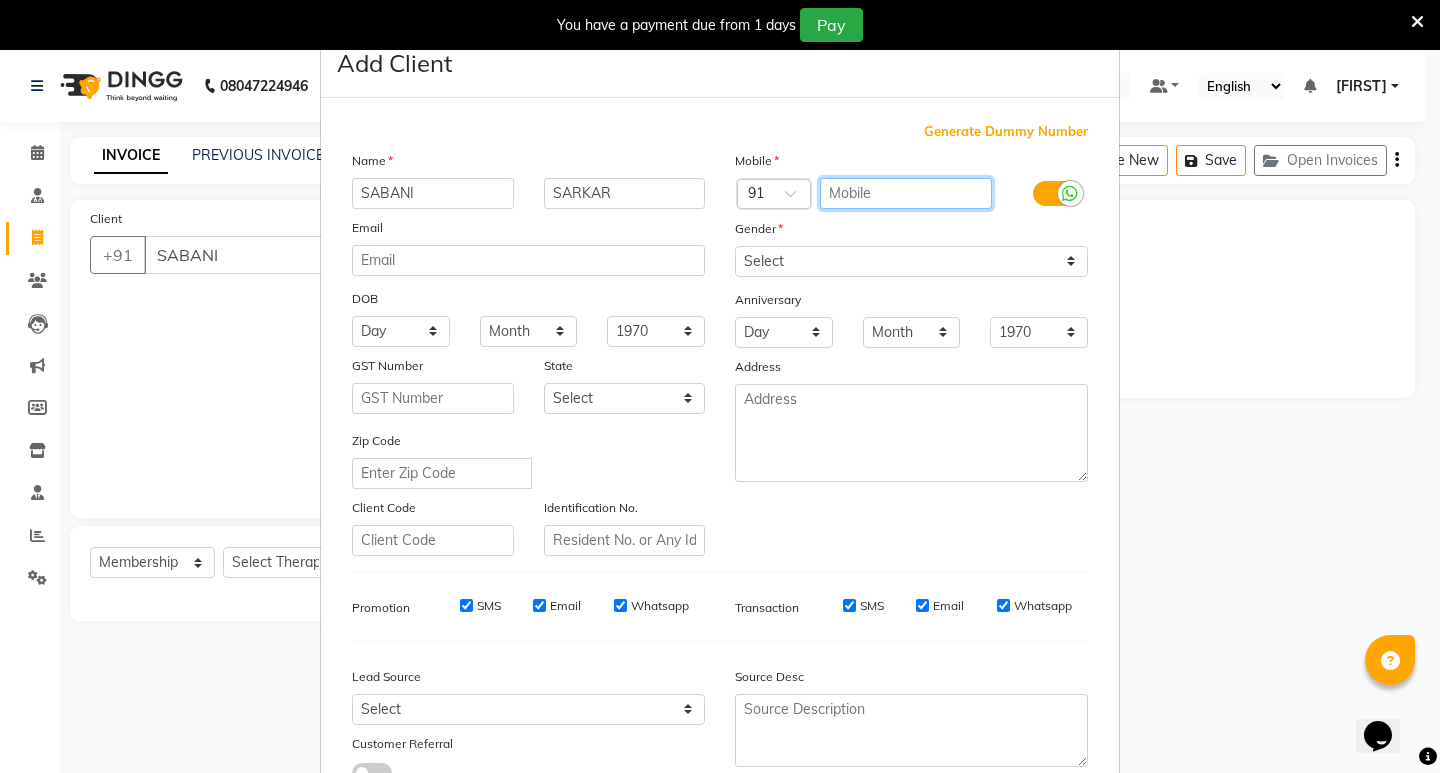 click at bounding box center [906, 193] 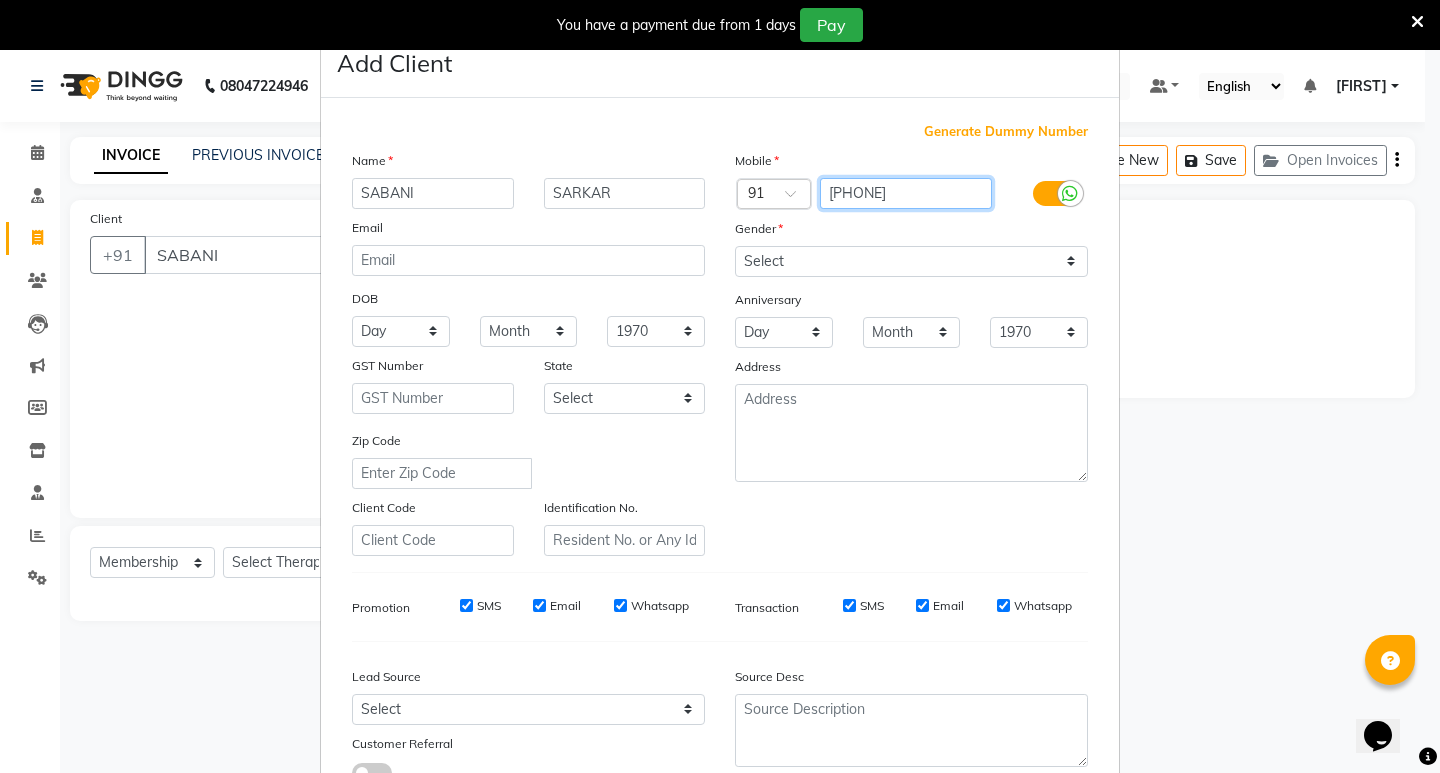 type on "[PHONE]" 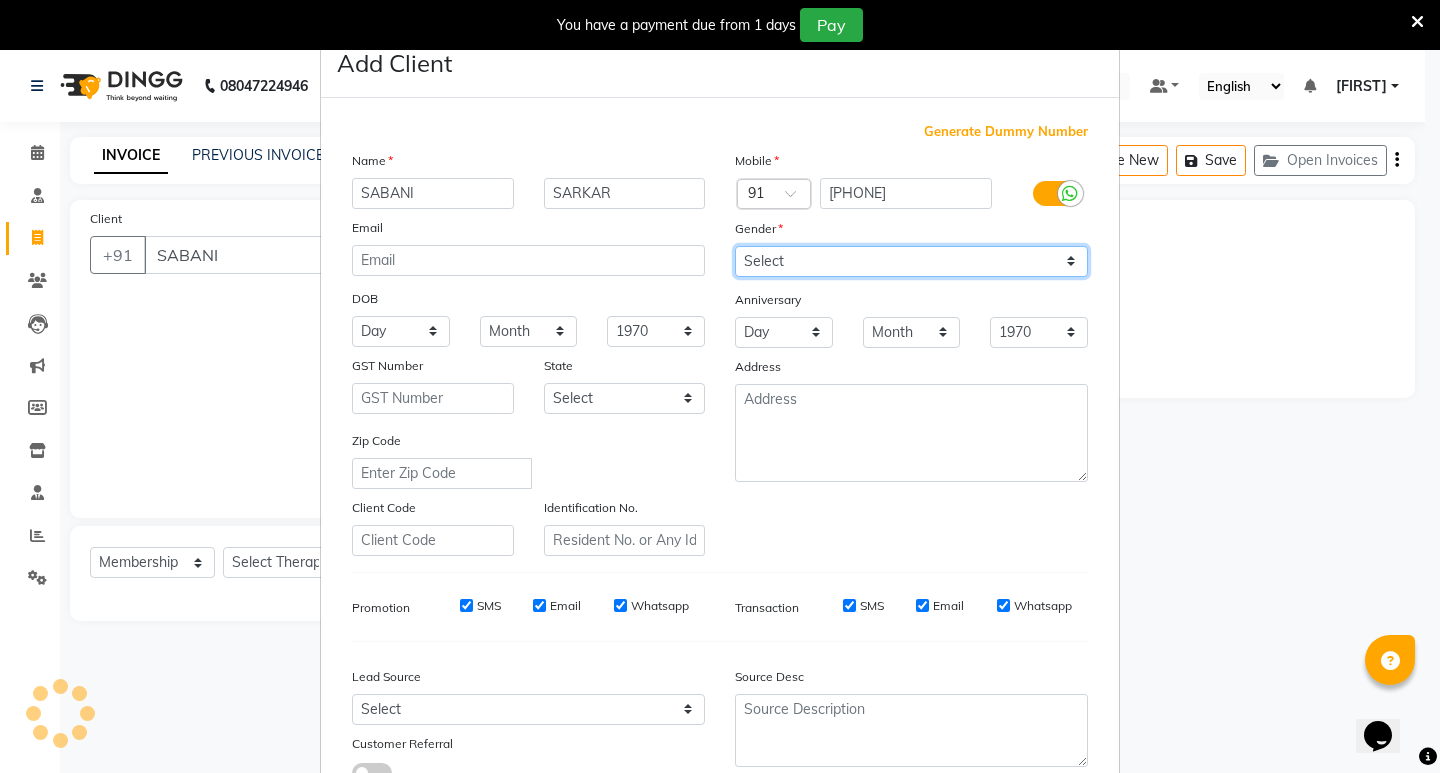 click on "Select Male Female Other Prefer Not To Say" at bounding box center [911, 261] 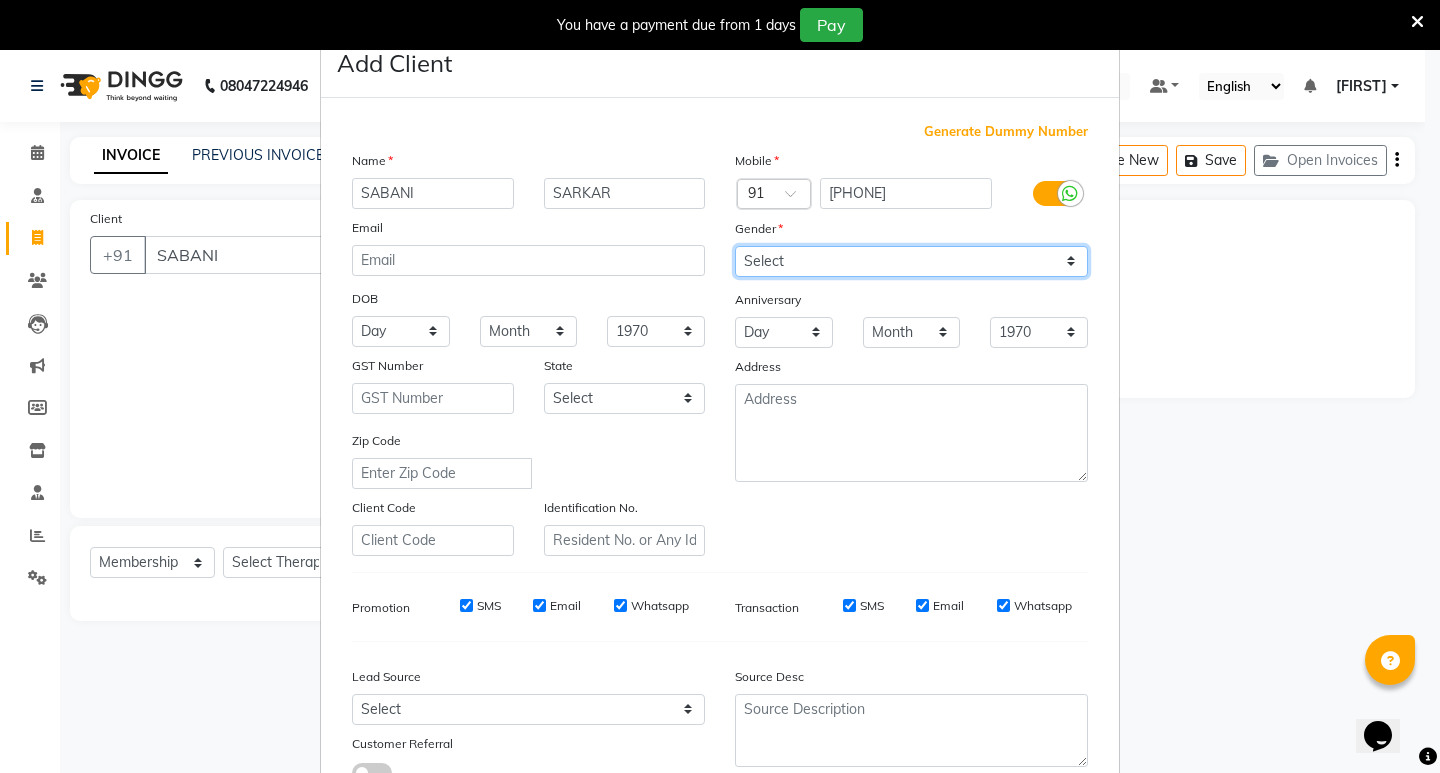 select on "female" 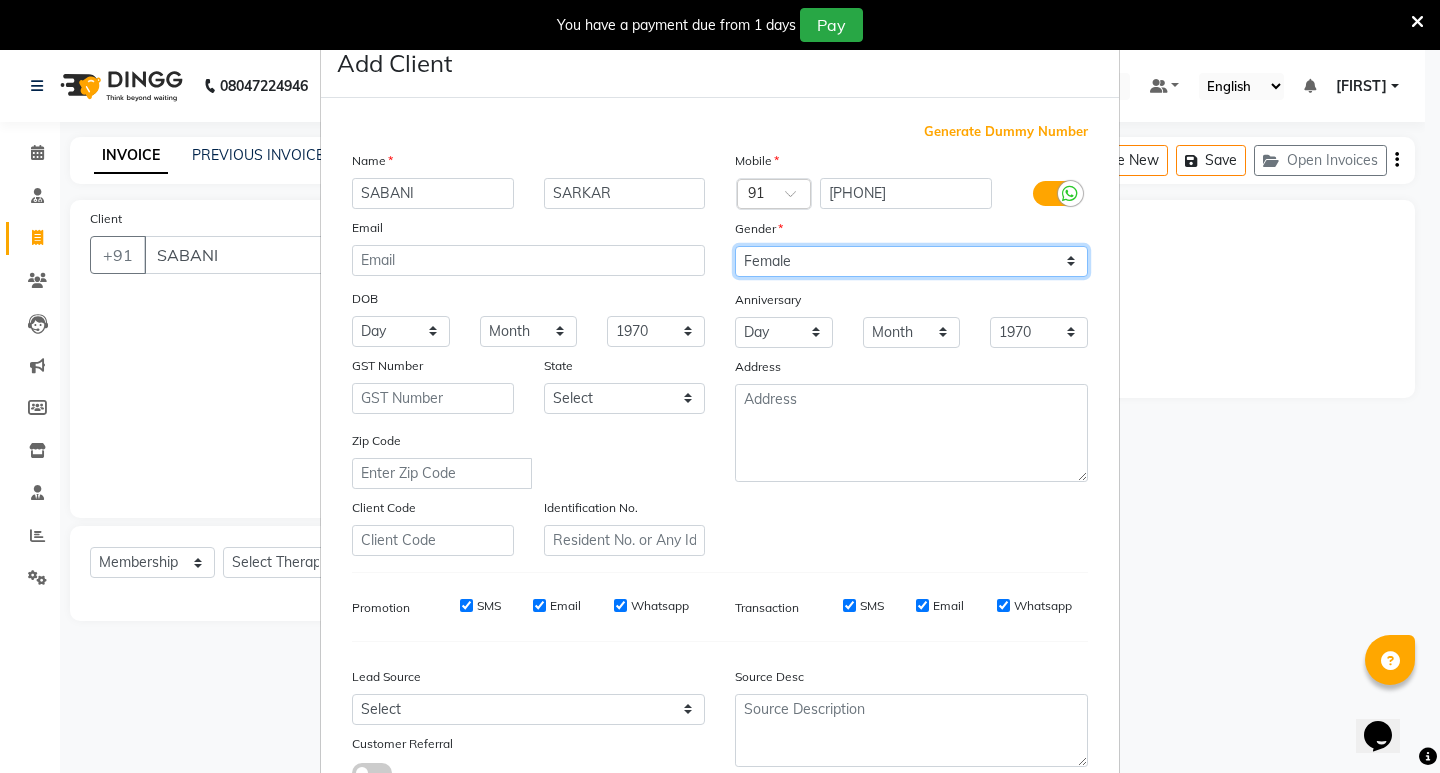 click on "Select Male Female Other Prefer Not To Say" at bounding box center [911, 261] 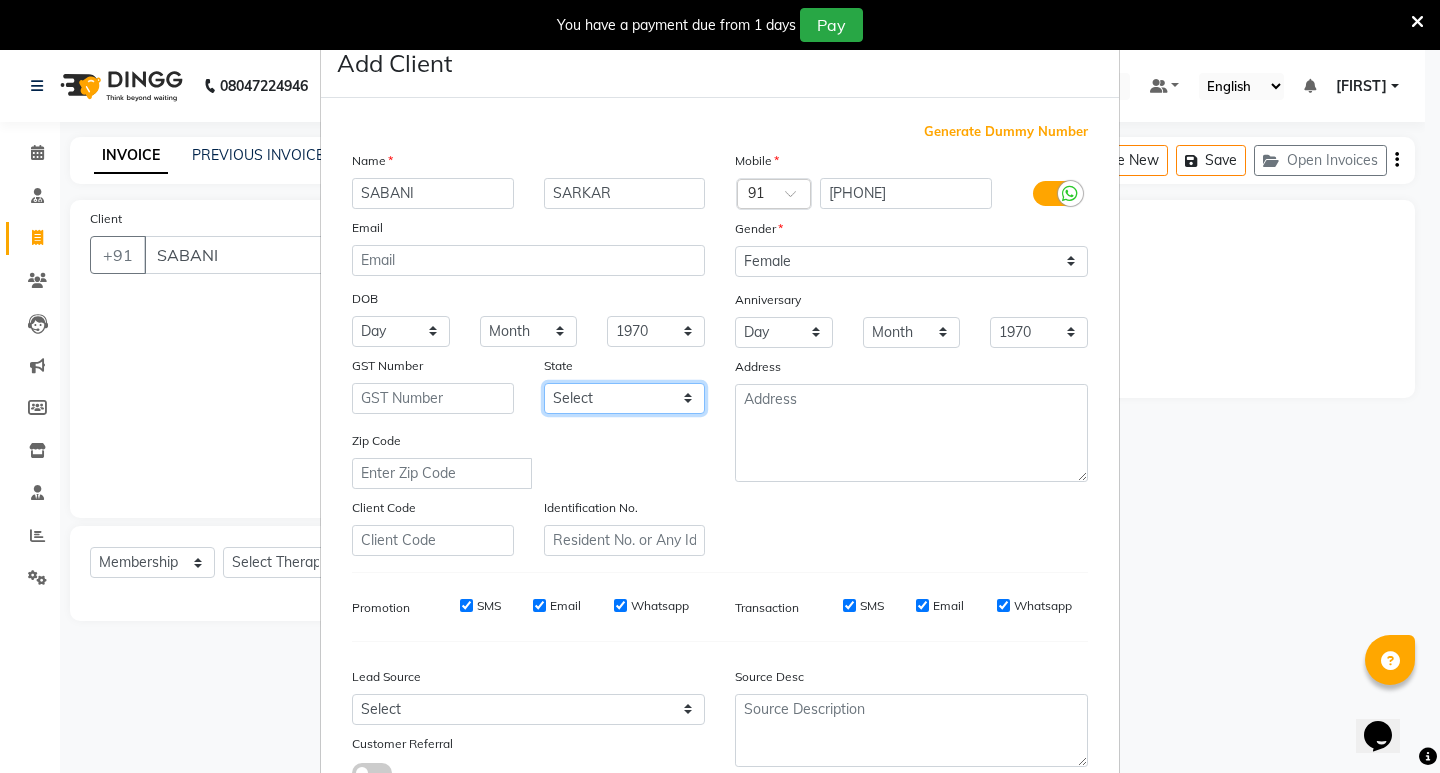 click on "Select Andaman and Nicobar Islands Andhra Pradesh Arunachal Pradesh Assam Bihar Chandigarh Chhattisgarh Dadra and Nagar Haveli Daman and Diu Delhi Goa Gujarat Haryana Himachal Pradesh Jammu and Kashmir Jharkhand Karnataka Kerala Lakshadweep Madhya Pradesh Maharashtra Manipur Meghalaya Mizoram Nagaland Odisha Pondicherry Punjab Rajasthan Sikkim Tamil Nadu Telangana Tripura Uttar Pradesh Uttarakhand West Bengal Ladakh Other Territory Centre Jurisdiction" at bounding box center (625, 398) 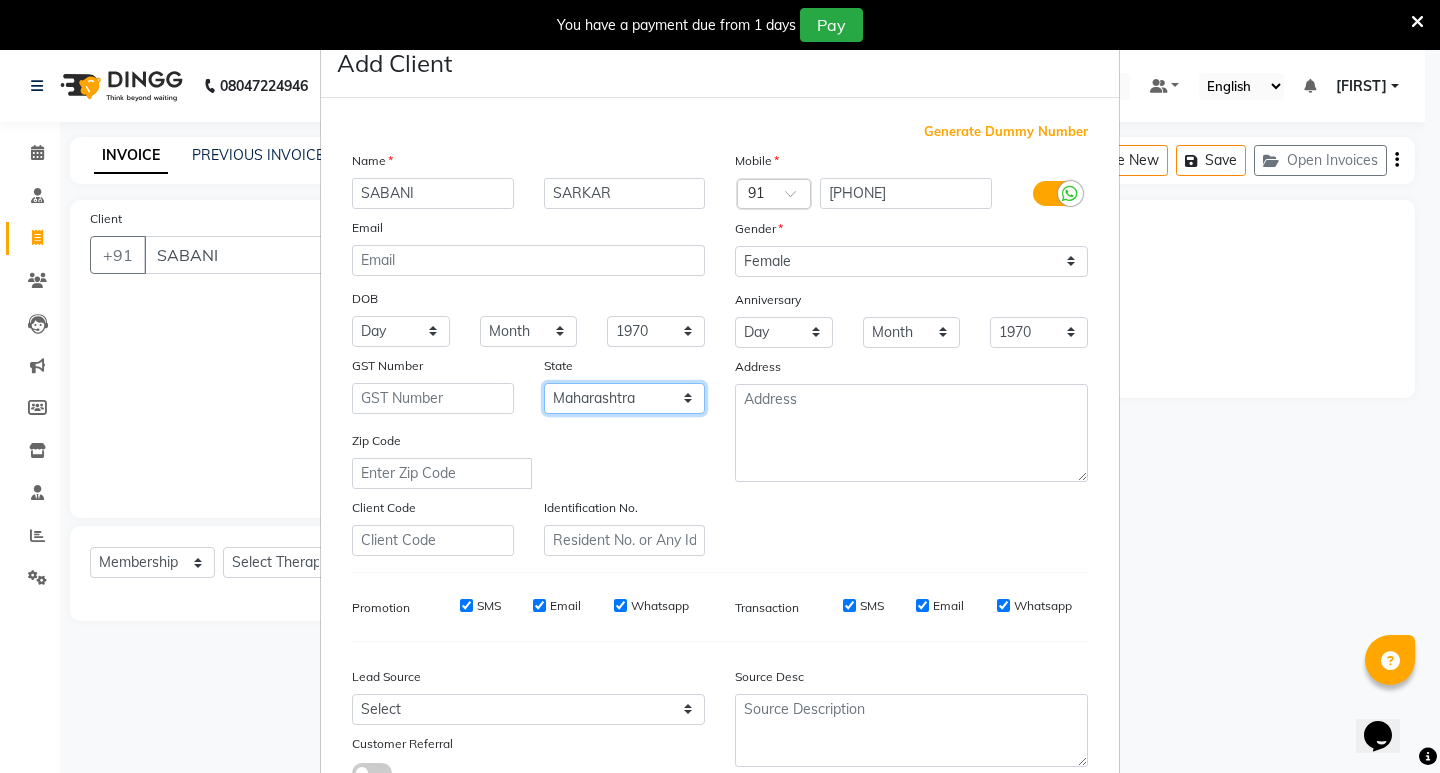 click on "Select Andaman and Nicobar Islands Andhra Pradesh Arunachal Pradesh Assam Bihar Chandigarh Chhattisgarh Dadra and Nagar Haveli Daman and Diu Delhi Goa Gujarat Haryana Himachal Pradesh Jammu and Kashmir Jharkhand Karnataka Kerala Lakshadweep Madhya Pradesh Maharashtra Manipur Meghalaya Mizoram Nagaland Odisha Pondicherry Punjab Rajasthan Sikkim Tamil Nadu Telangana Tripura Uttar Pradesh Uttarakhand West Bengal Ladakh Other Territory Centre Jurisdiction" at bounding box center [625, 398] 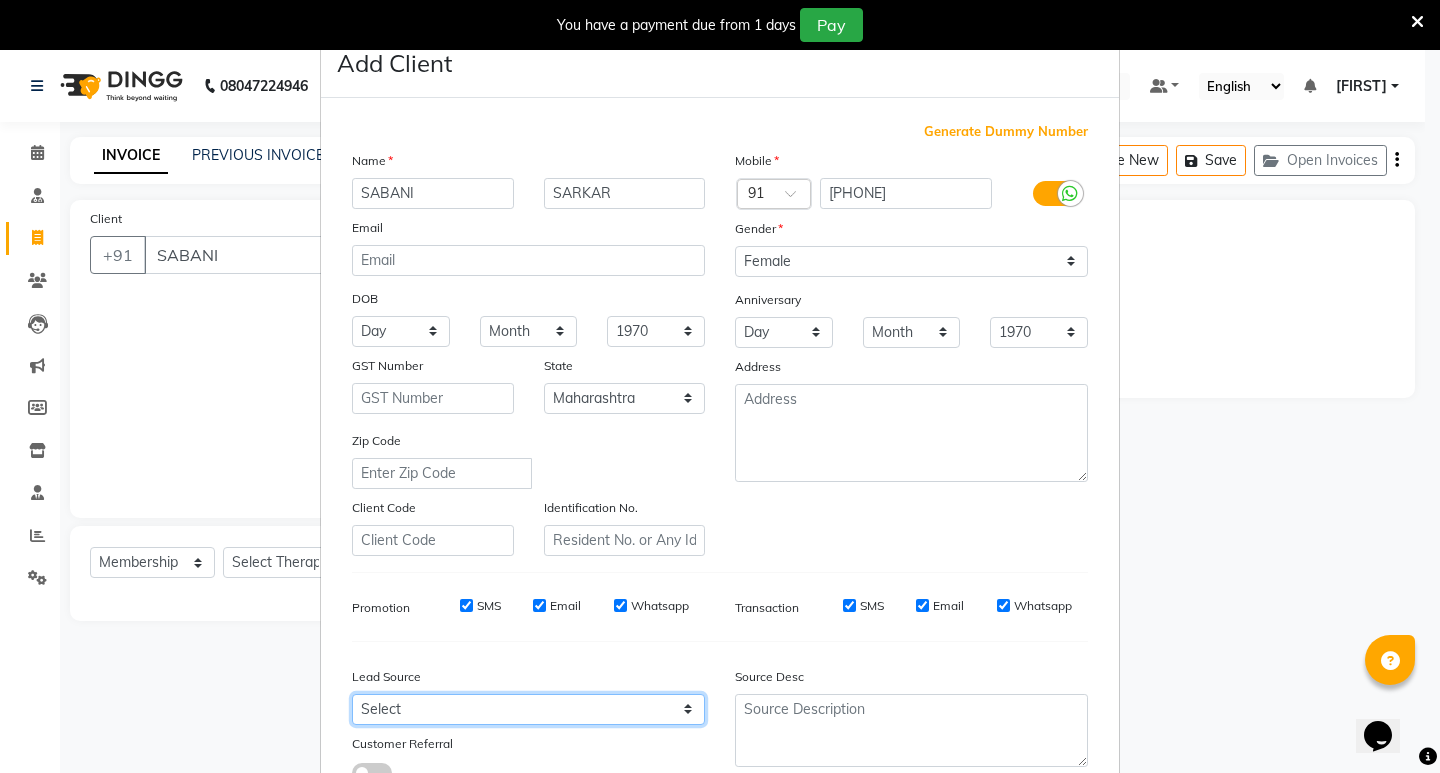 click on "Select Walk-in Referral Internet Friend Word of Mouth Advertisement Facebook JustDial Google Other CAMP" at bounding box center (528, 709) 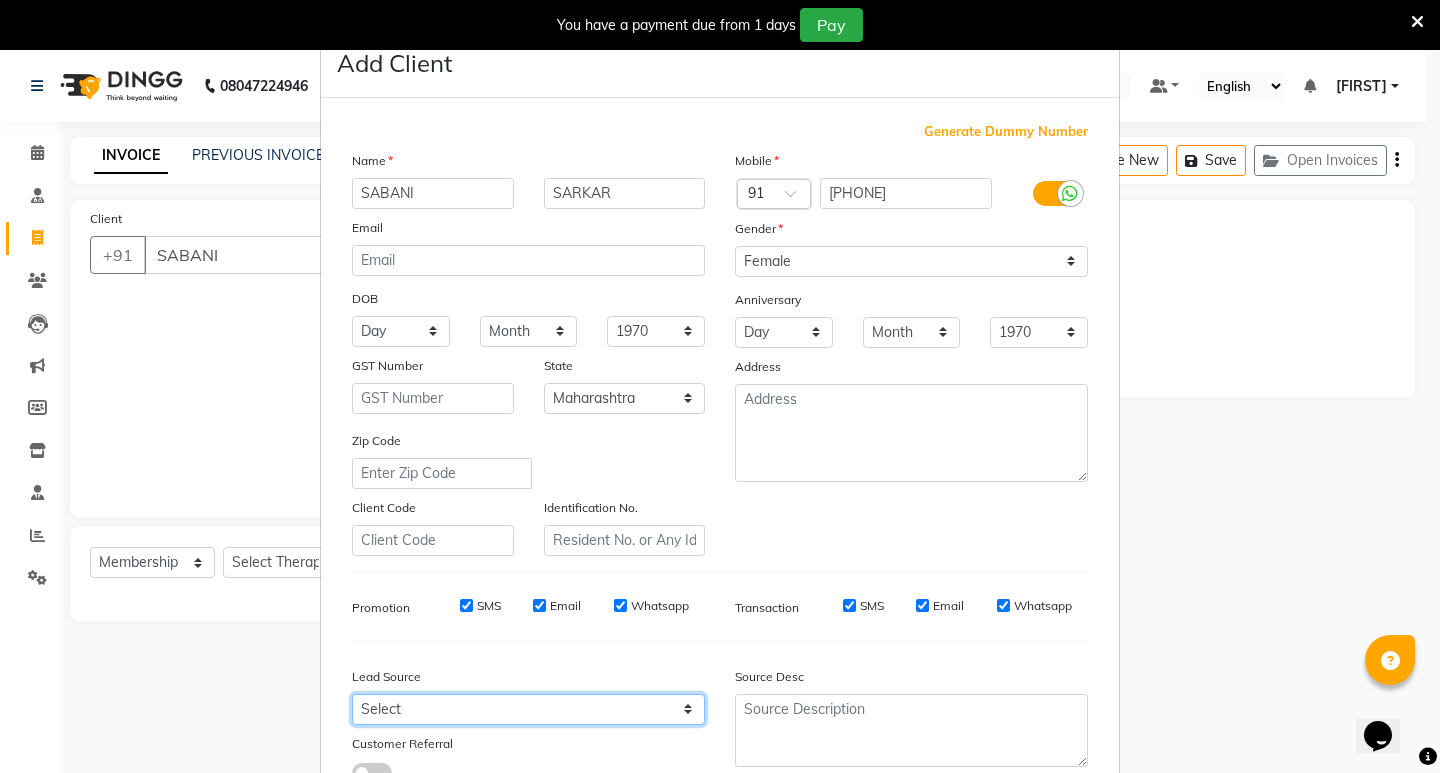 select on "47793" 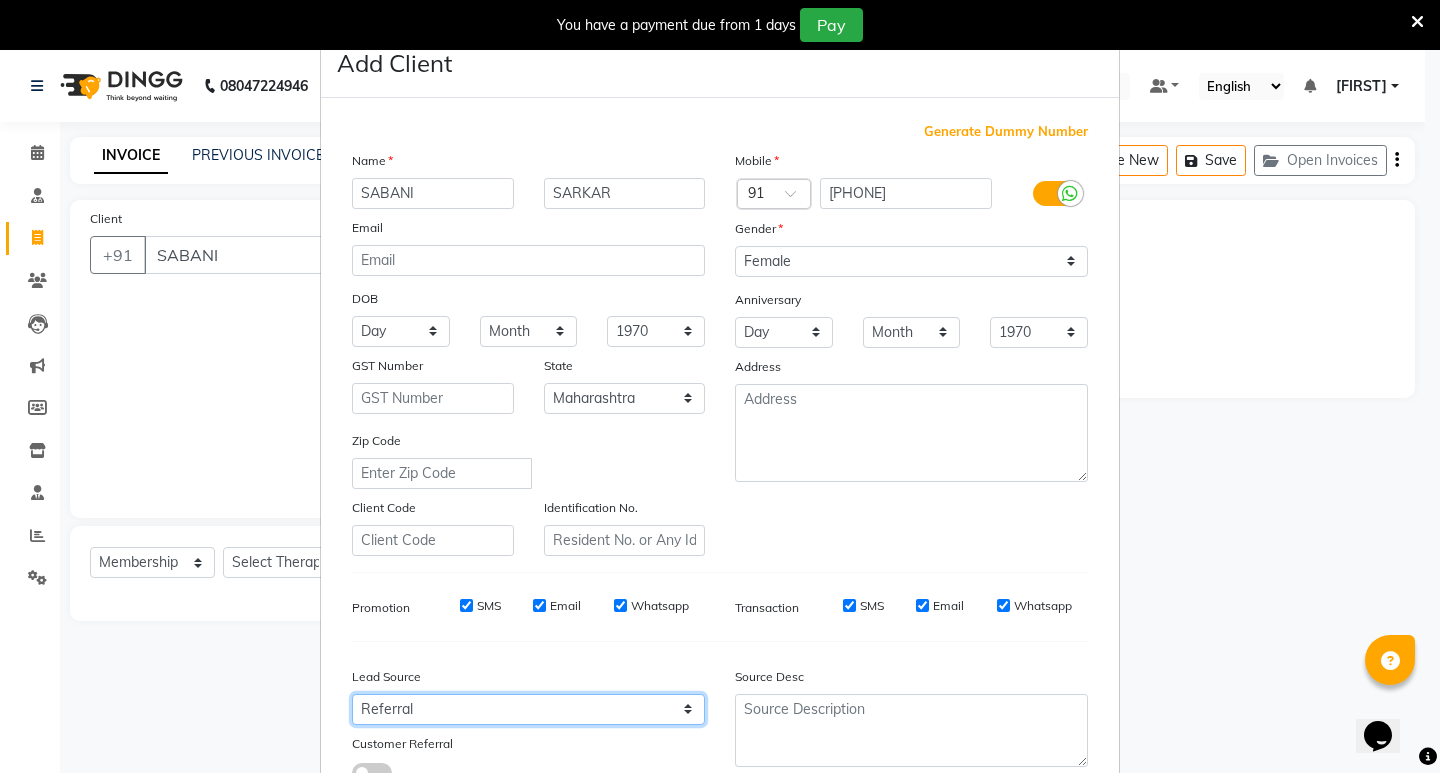 click on "Select Walk-in Referral Internet Friend Word of Mouth Advertisement Facebook JustDial Google Other CAMP" at bounding box center (528, 709) 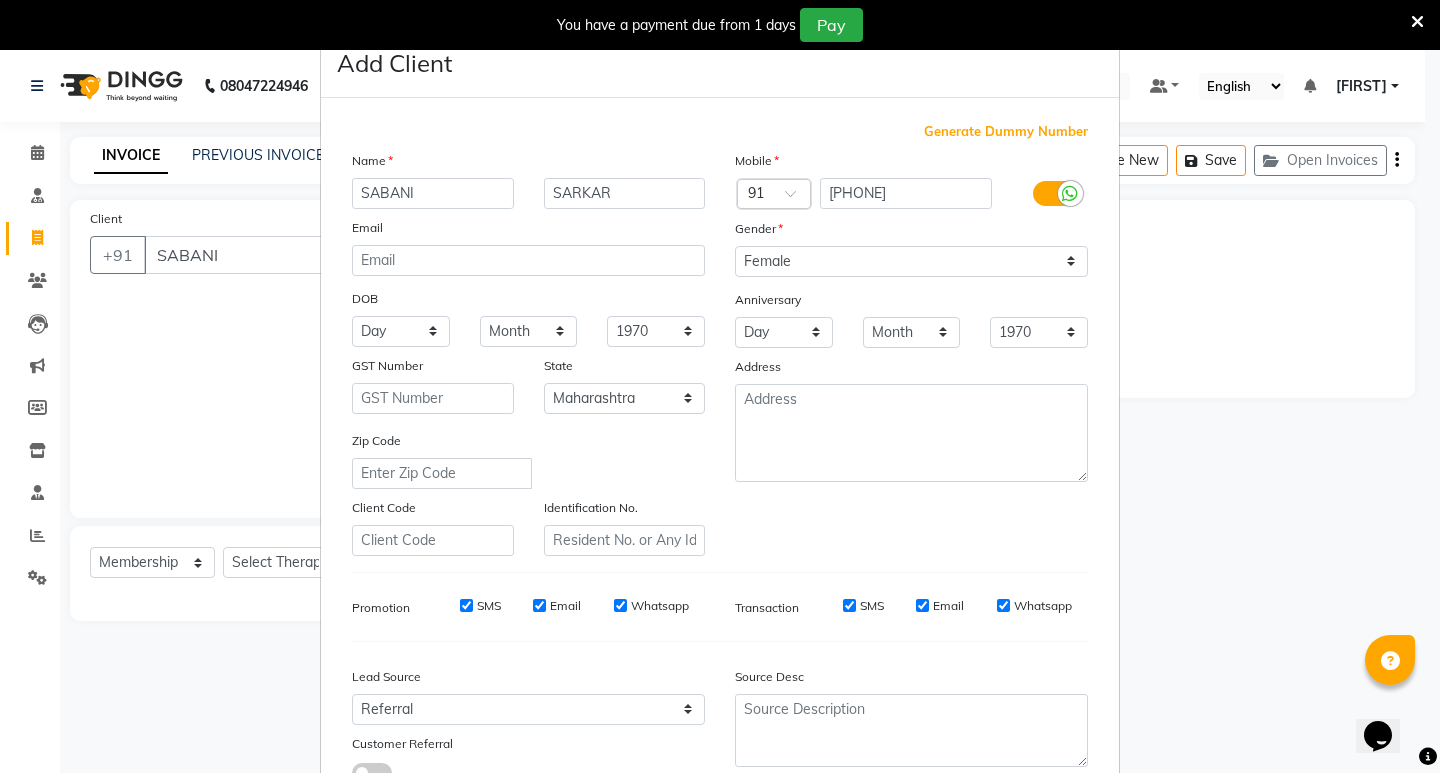 click on "SMS" at bounding box center (466, 605) 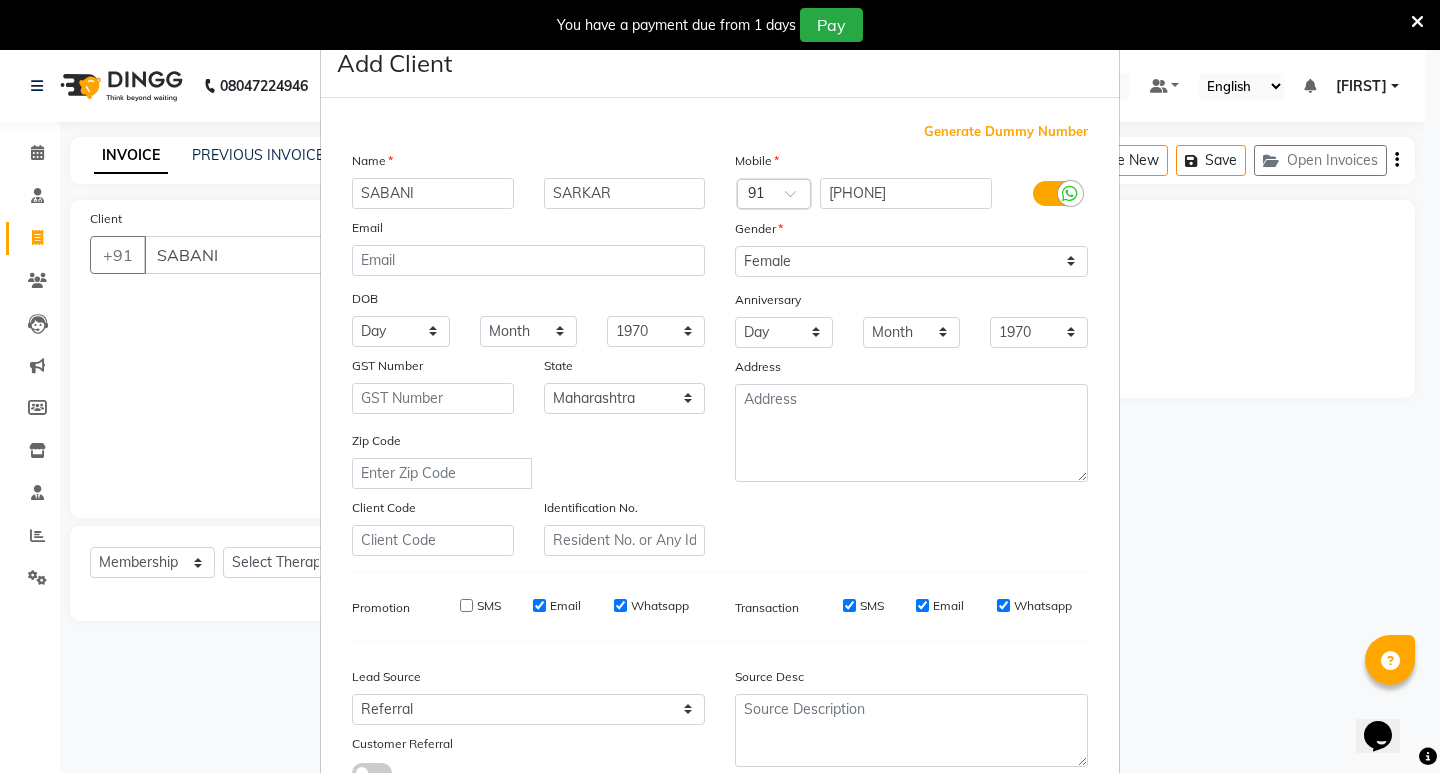 click on "Email" at bounding box center (539, 605) 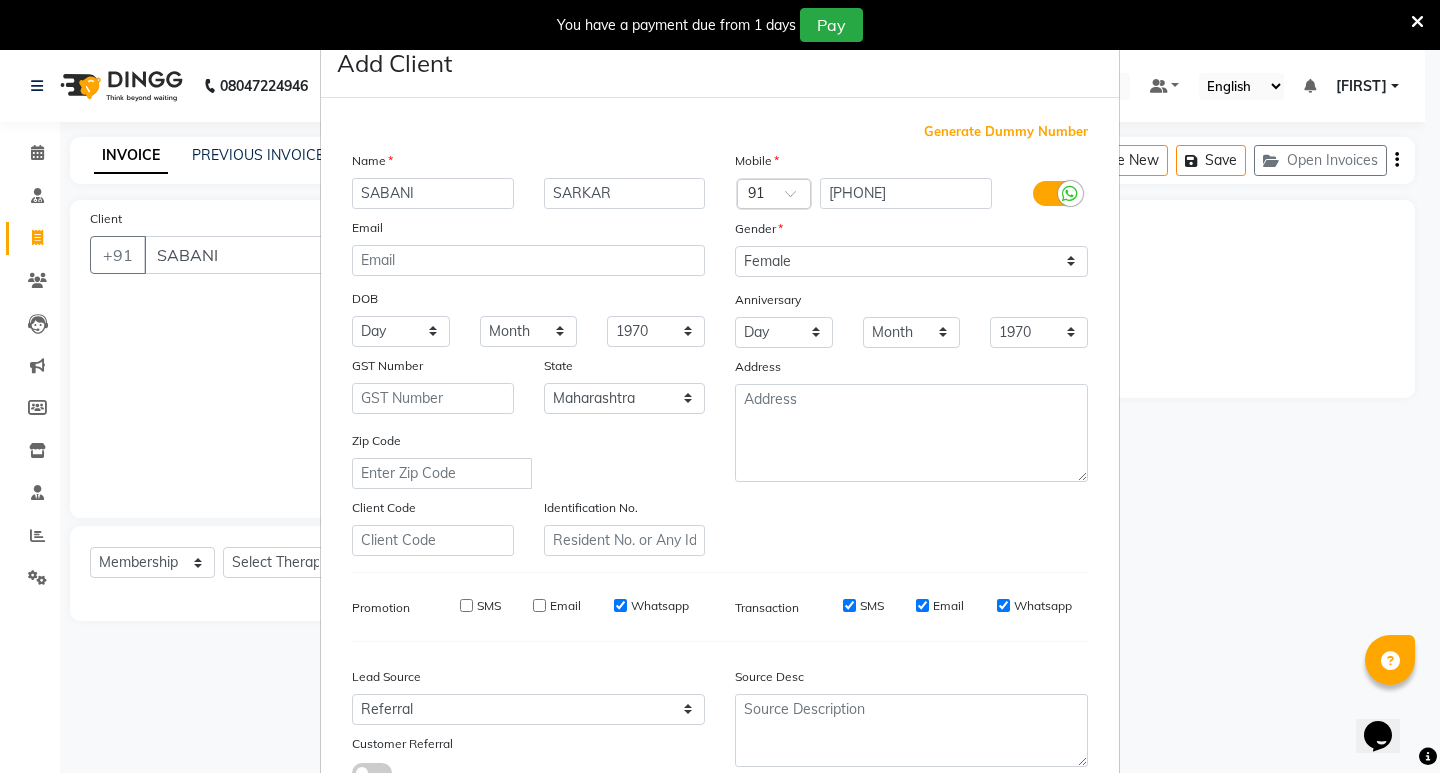 click on "Whatsapp" at bounding box center (620, 605) 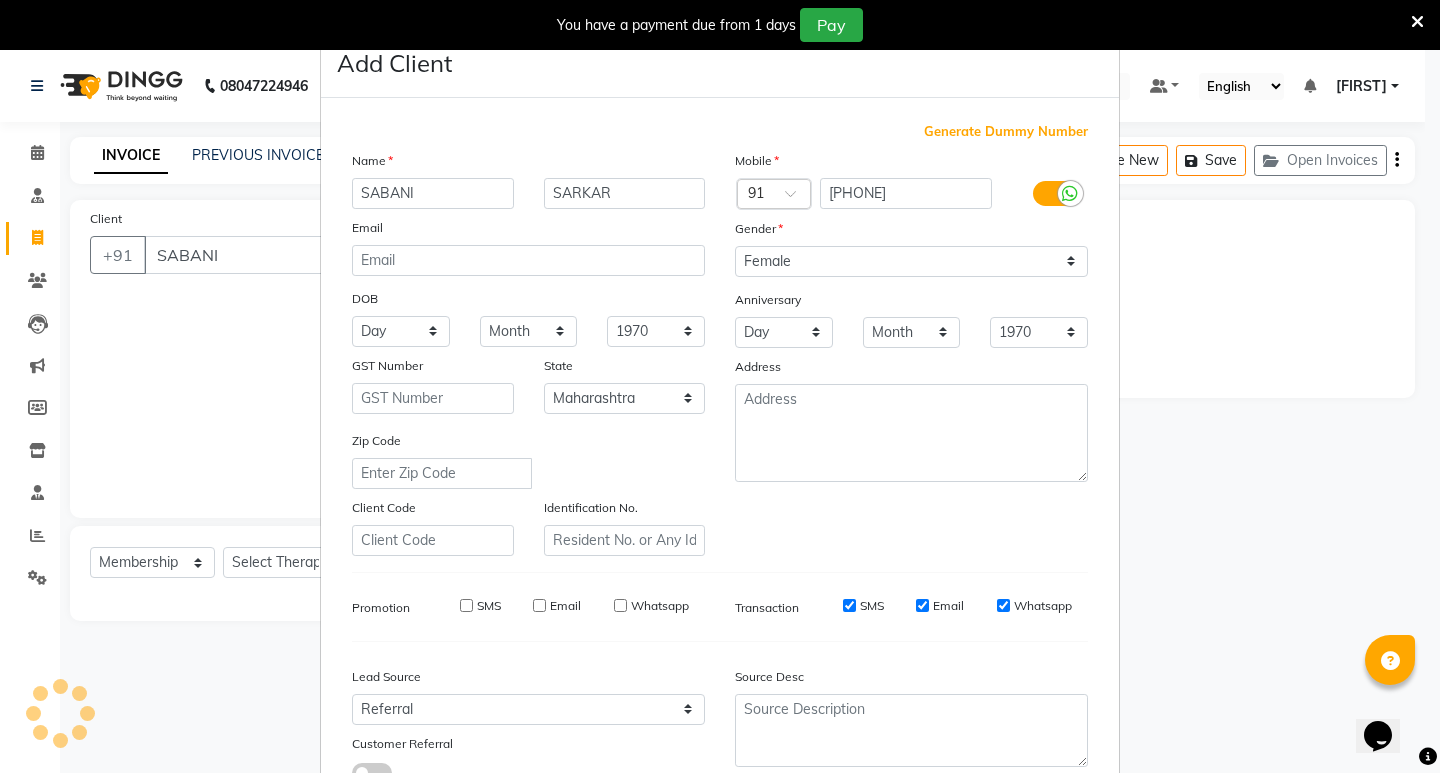 click on "SMS" at bounding box center (849, 605) 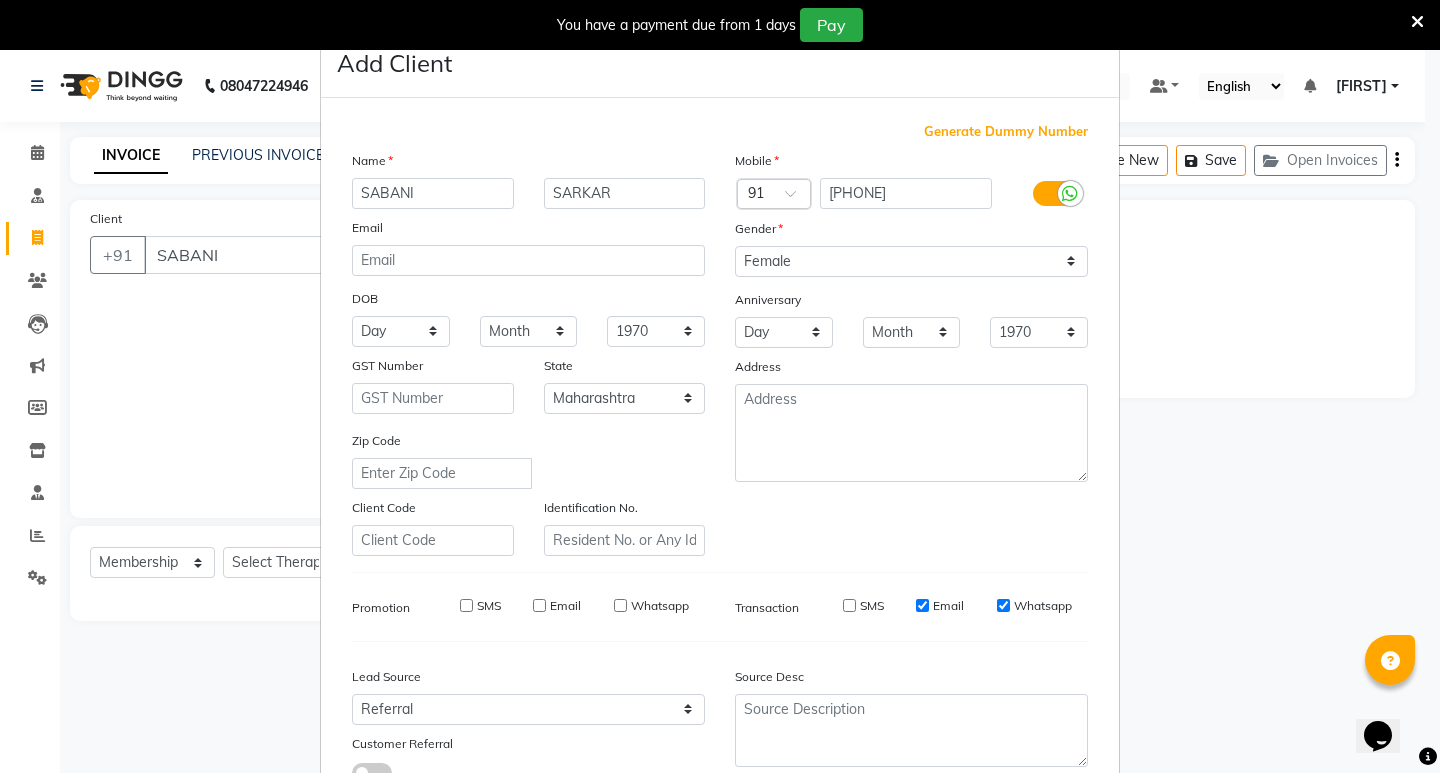 click on "Email" at bounding box center [922, 605] 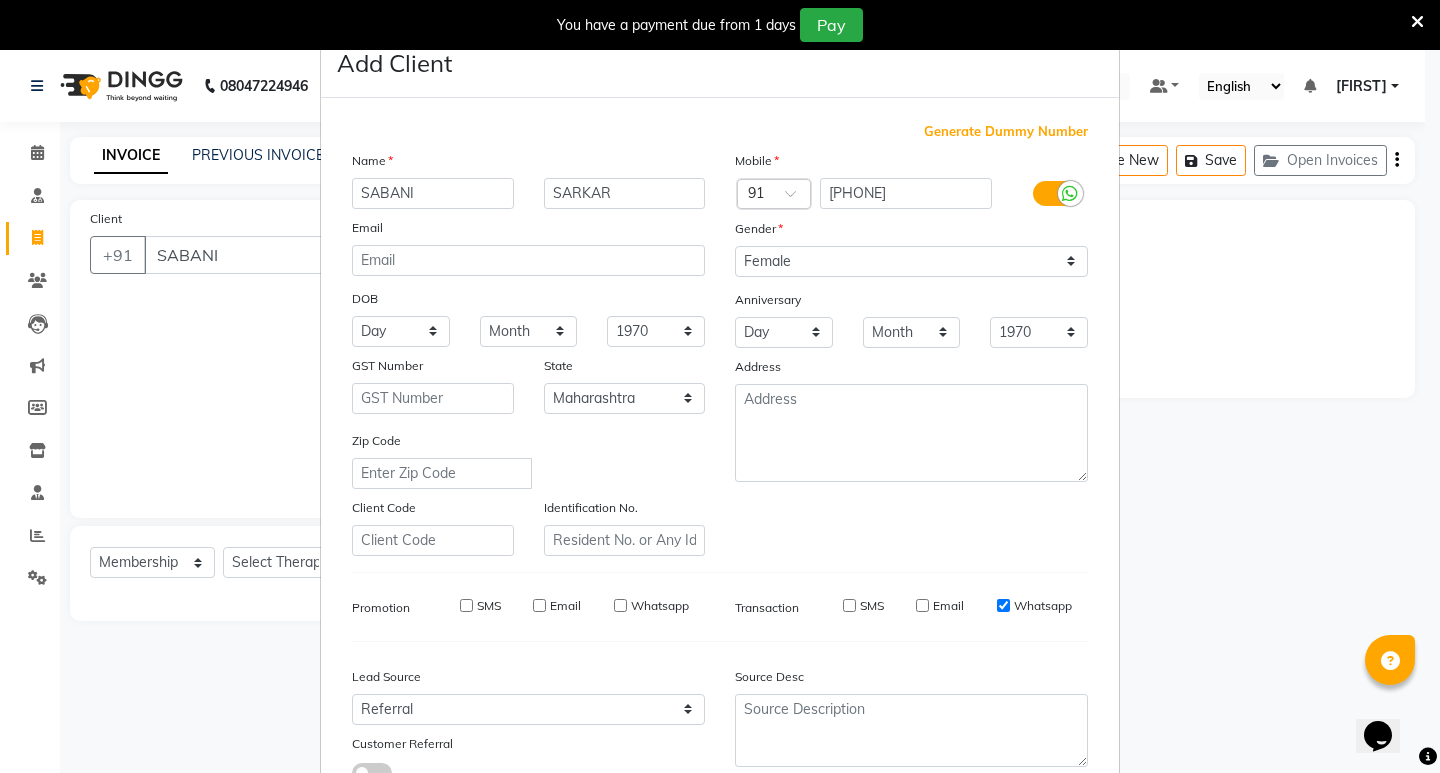 click on "Whatsapp" at bounding box center [1003, 605] 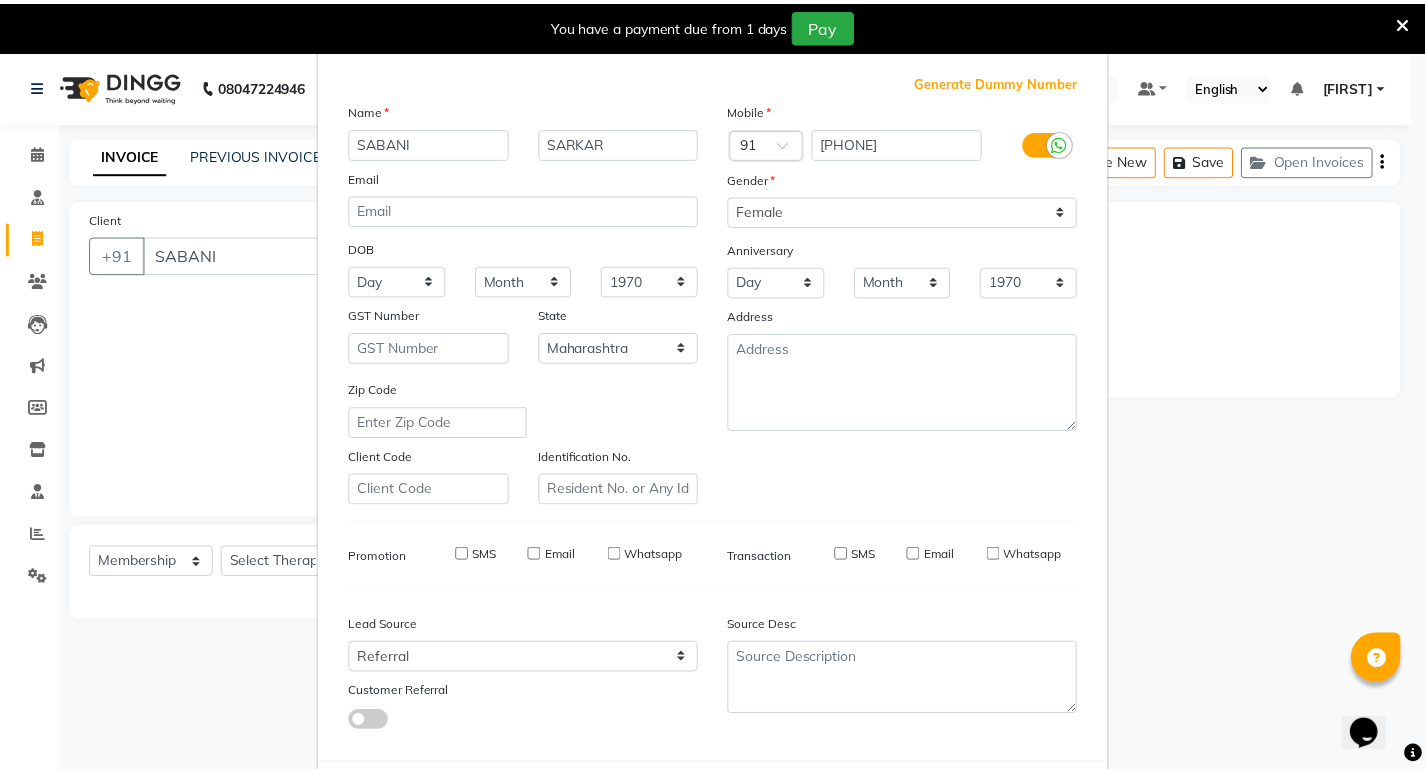 scroll, scrollTop: 100, scrollLeft: 0, axis: vertical 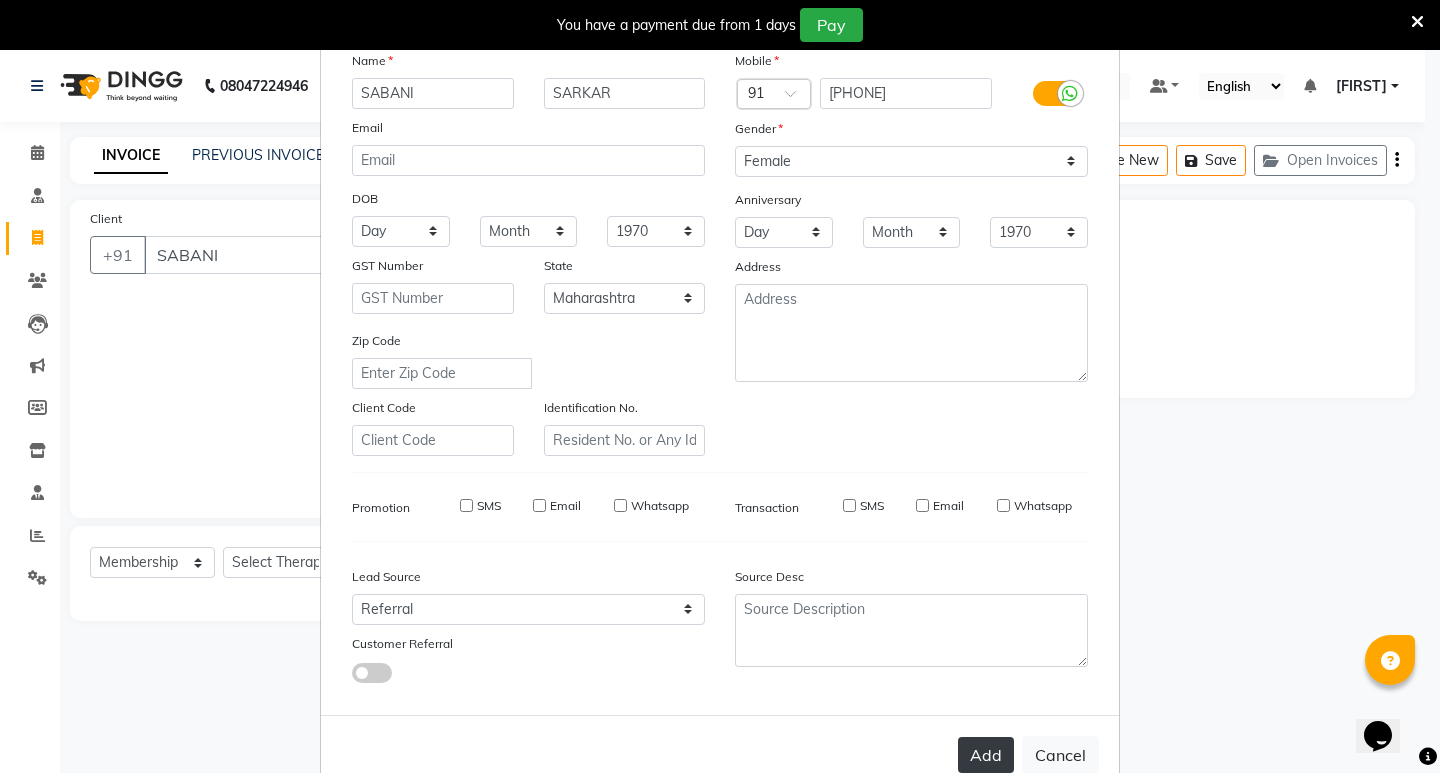 click on "Add" at bounding box center [986, 755] 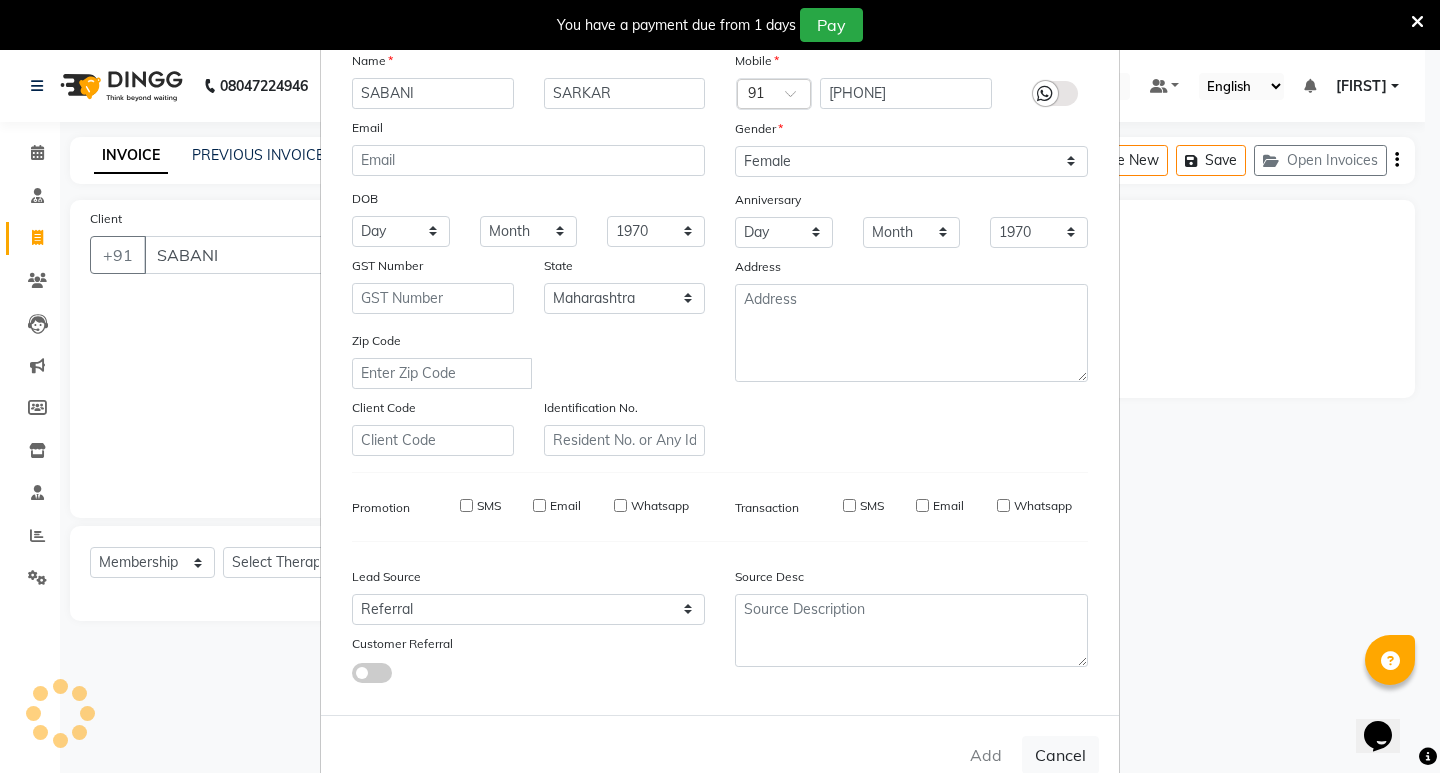 type on "[PHONE]" 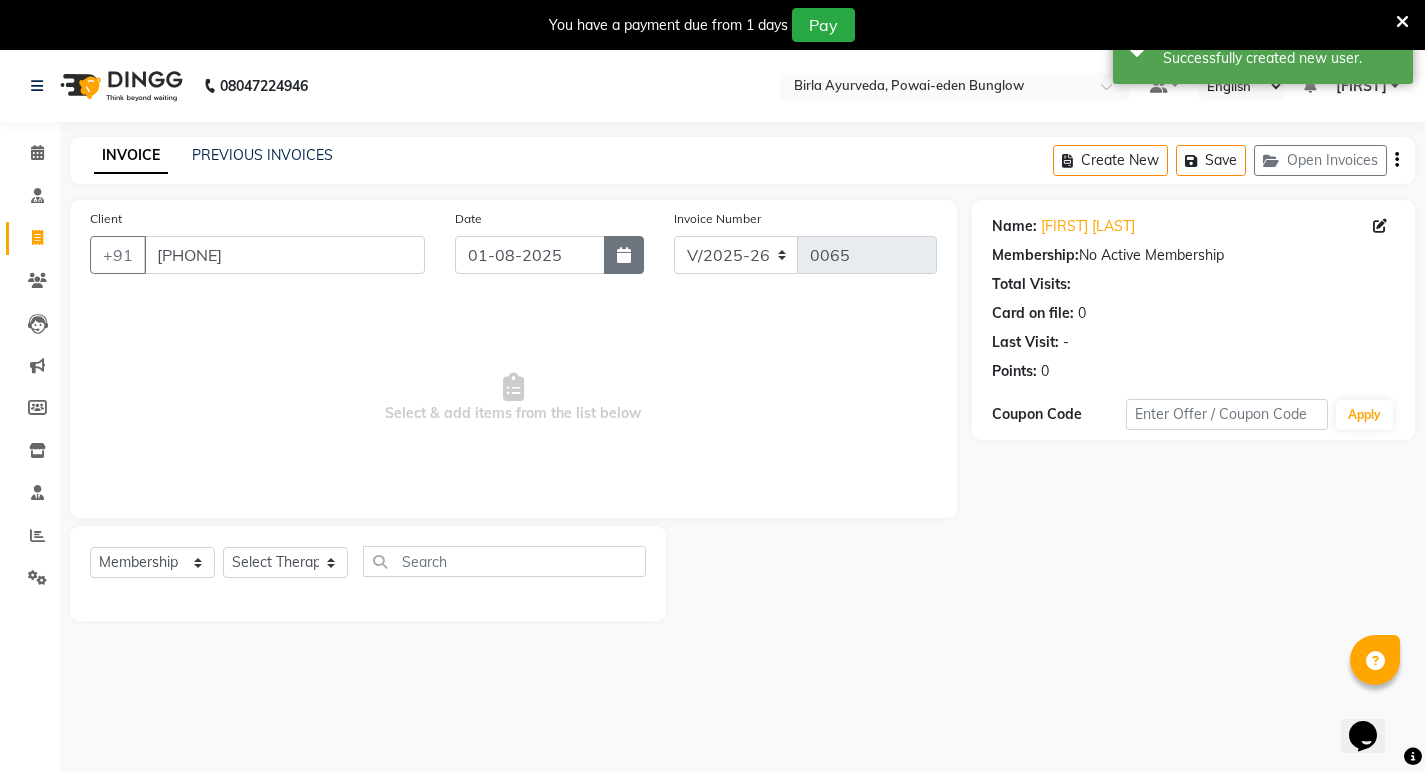 click 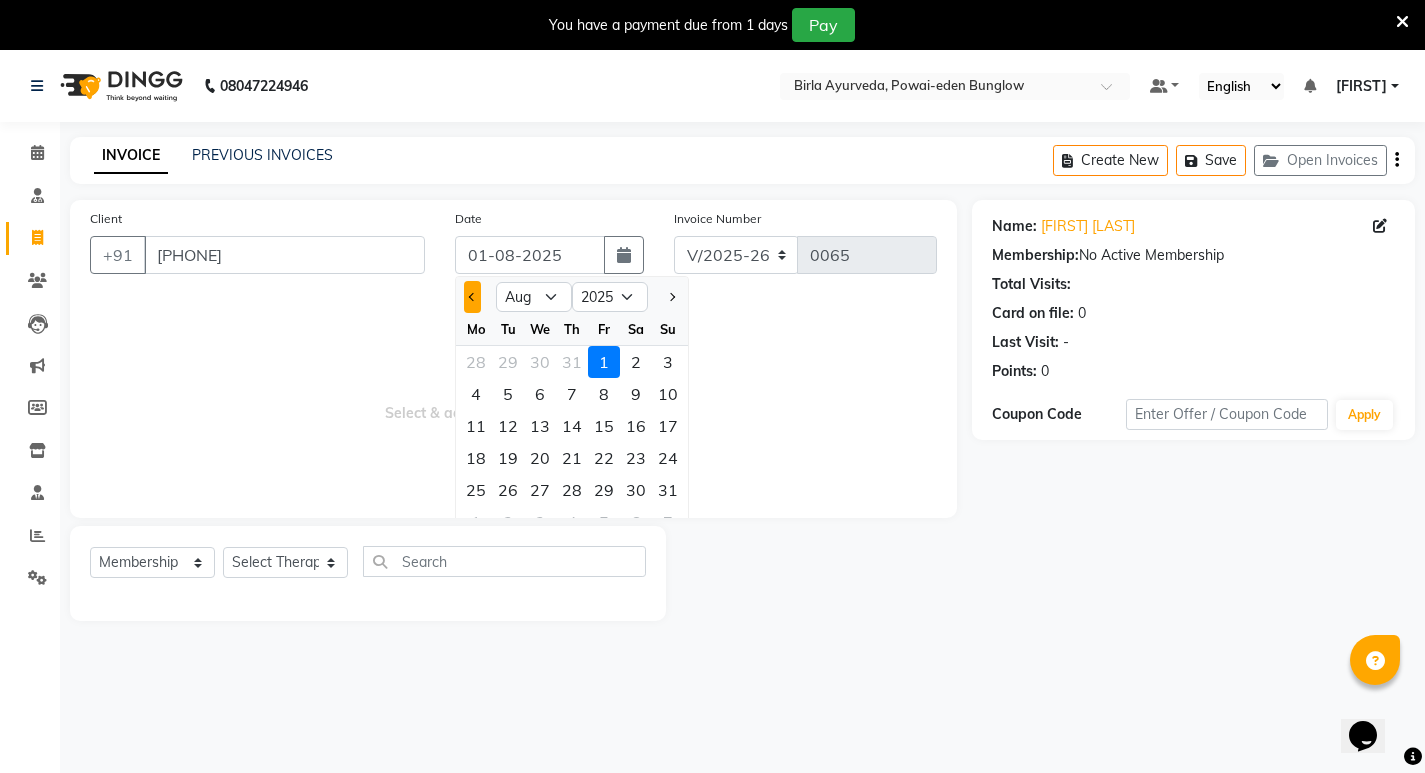click 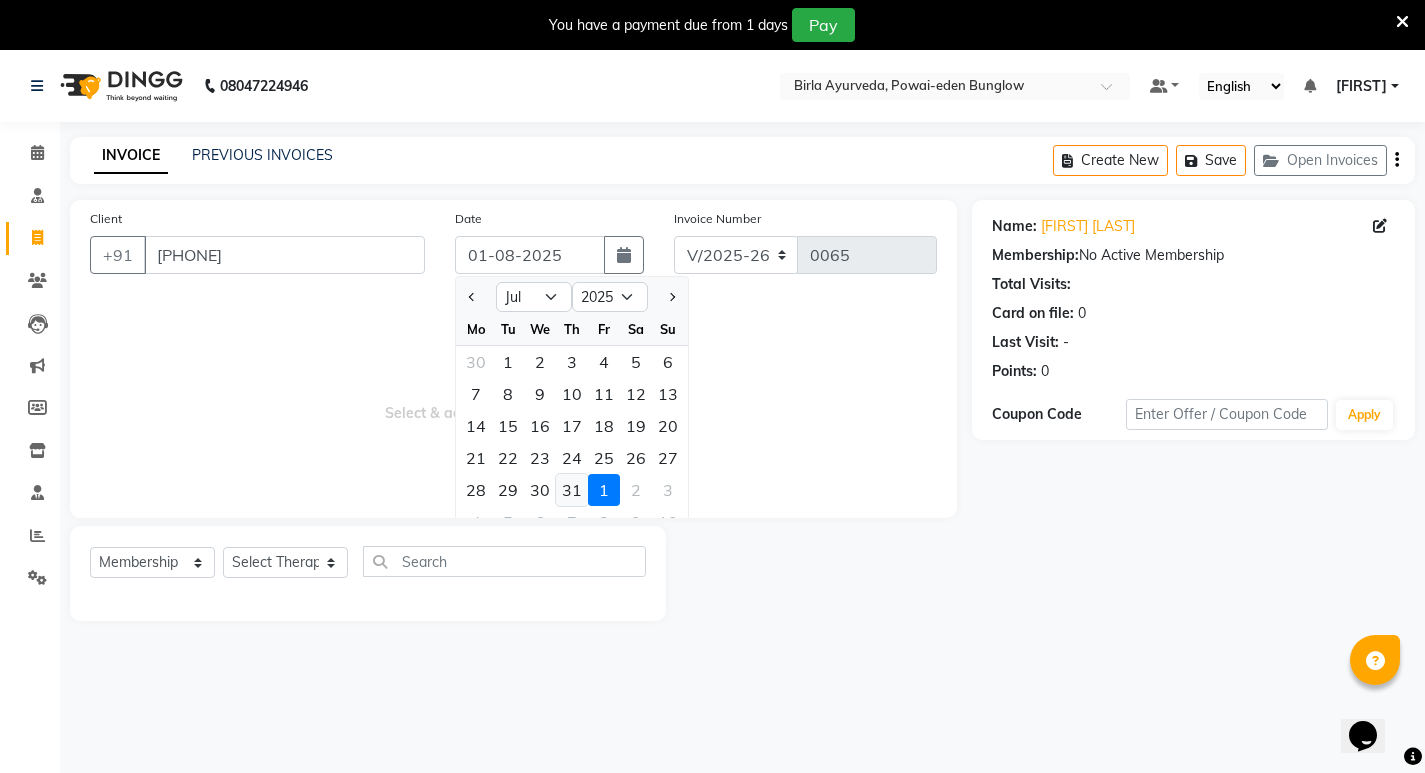 click on "31" 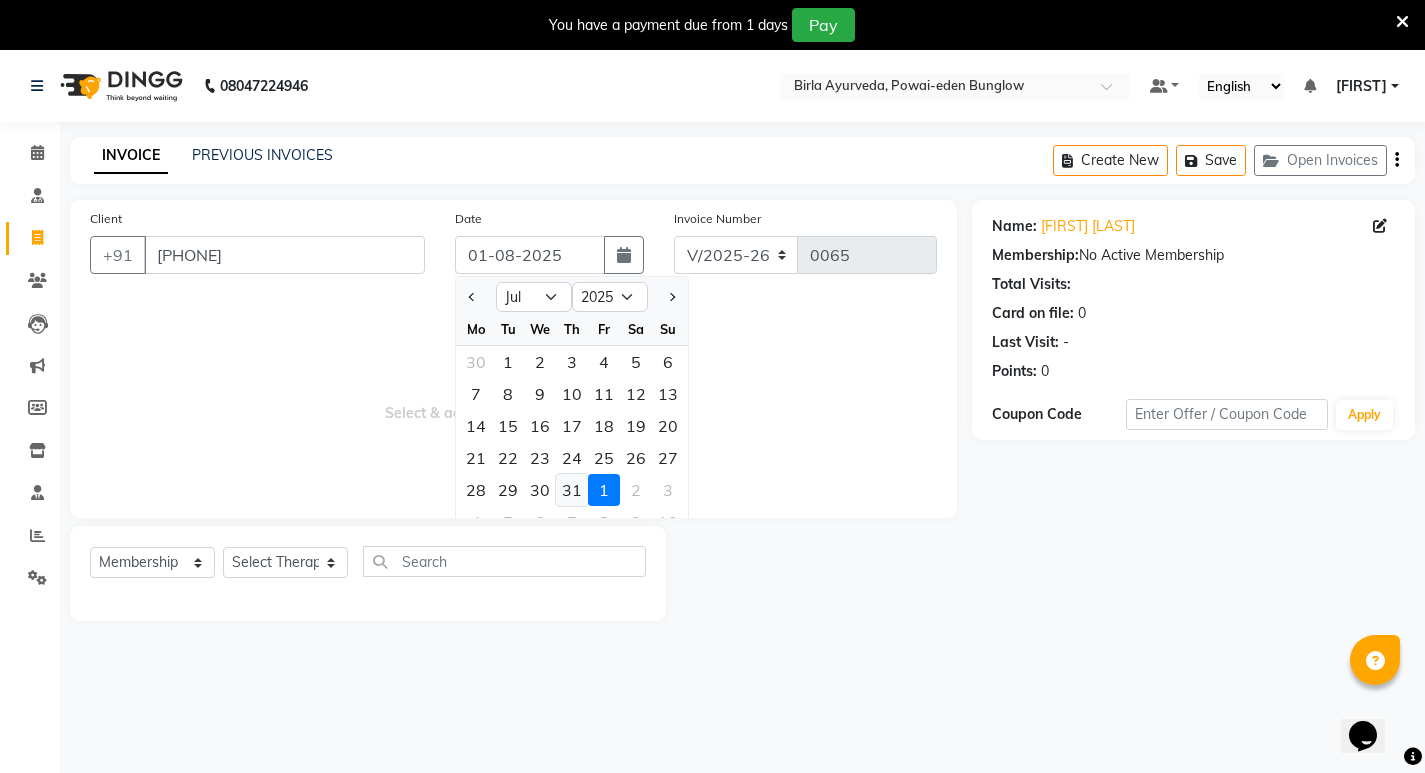 type on "31-07-2025" 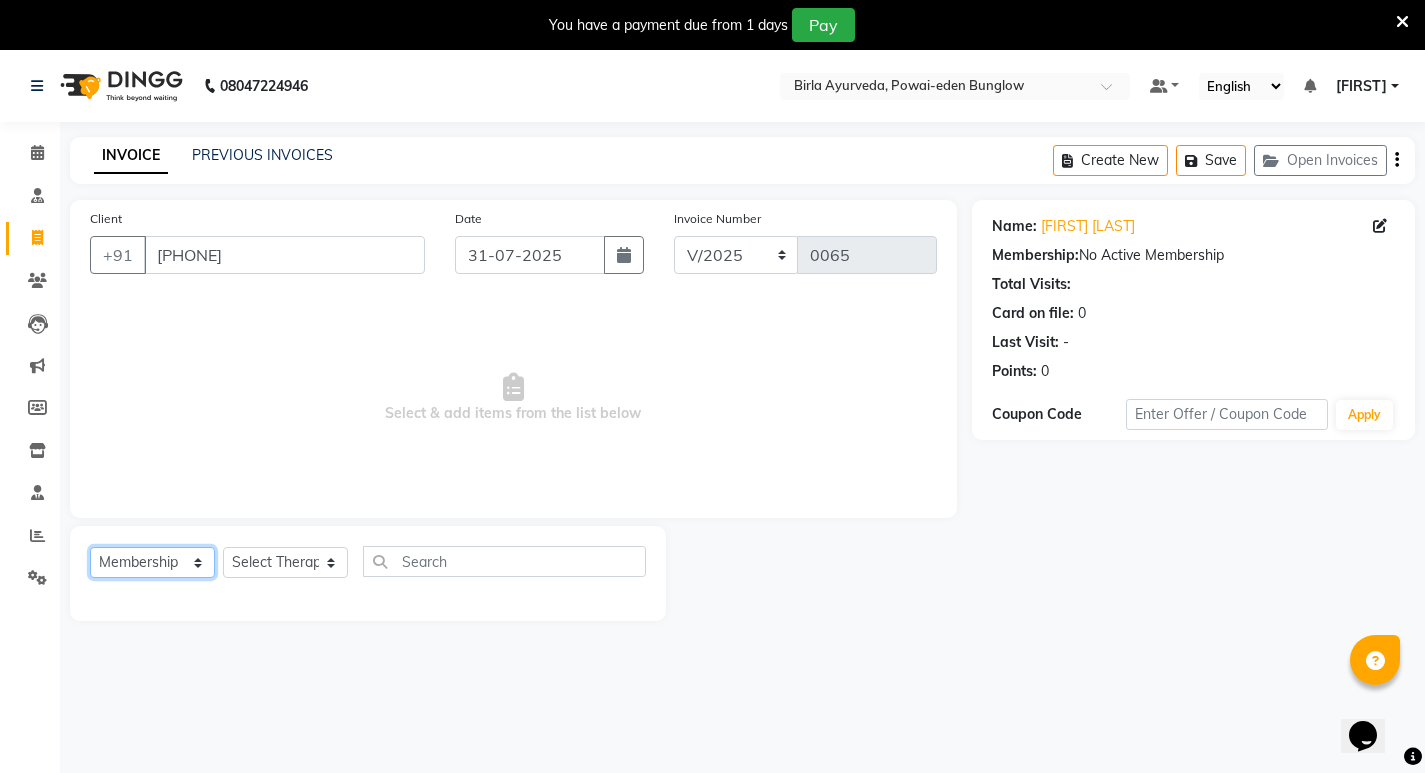 click on "Select  Service  Product  Membership  Package Voucher Prepaid Gift Card" 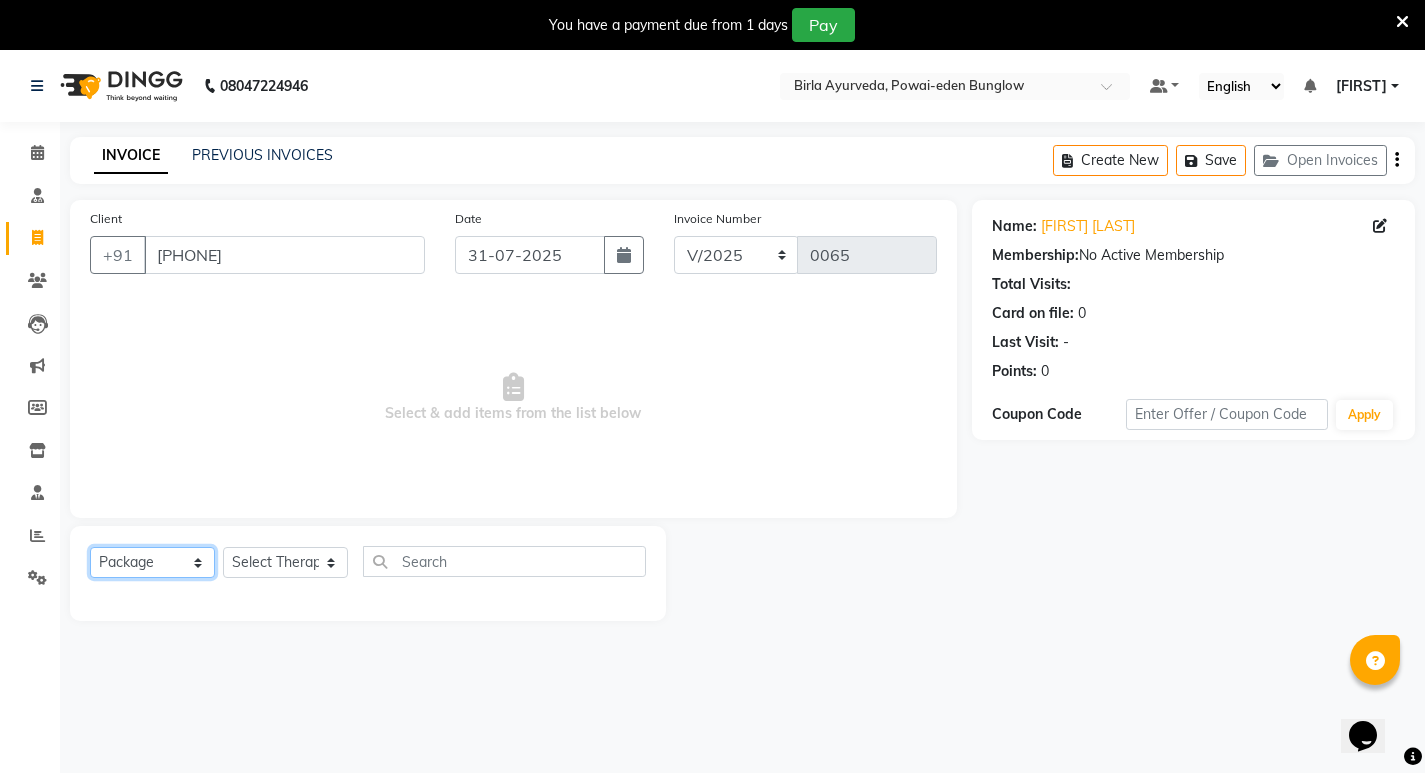 click on "Select  Service  Product  Membership  Package Voucher Prepaid Gift Card" 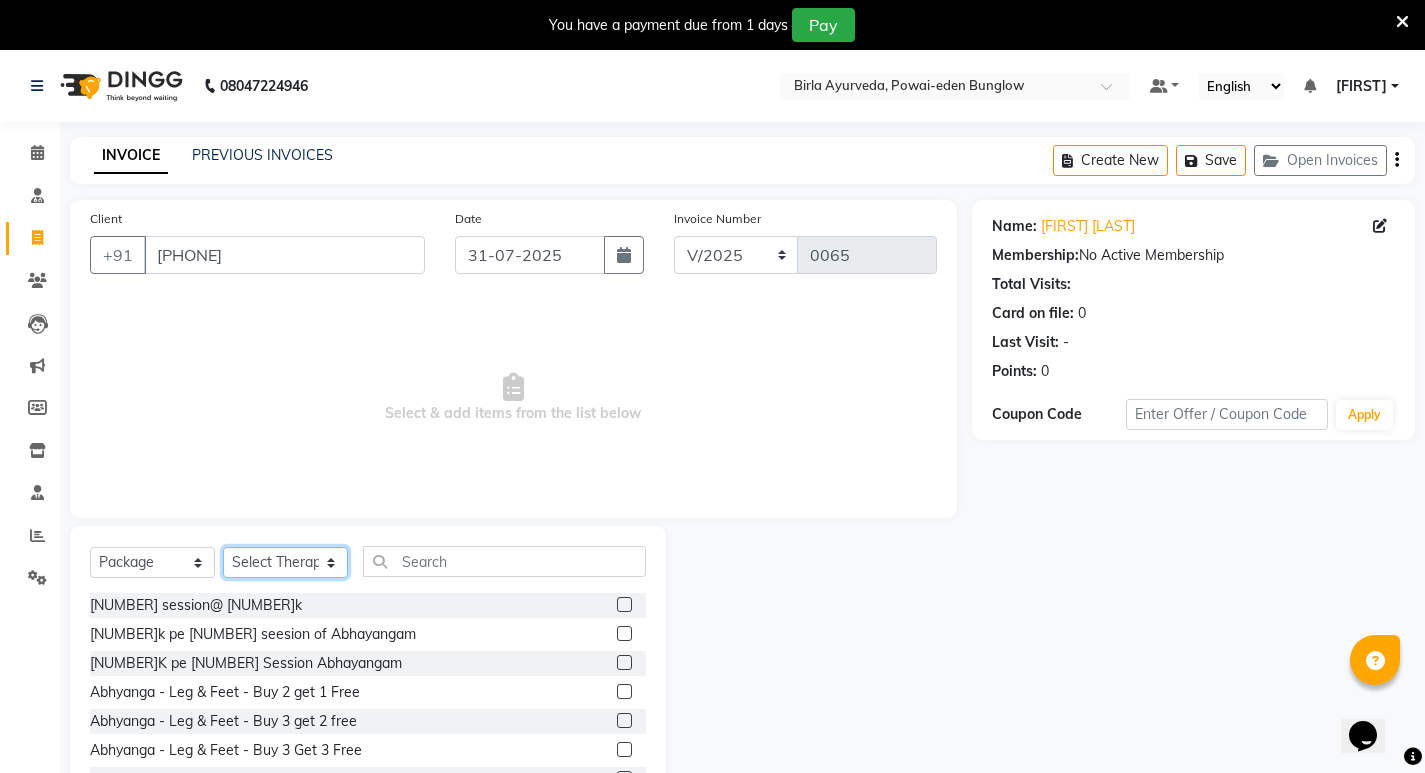click on "Select Therapist Amala Anita Khatke Anjana Surendra Kalyani Avtar Jaiswal Bibina Chandani Yadav Deepali Gaikwad Dimple Dr. Annu Prasad Dr. Chaitali Deshmukh Dr. Hakima Dr. Mrunal Gole Gloria Y Hari Ishwar Pawar Jainy M R KAMAL NIKAM Kavita Ambatkar Latika Sawant NIshant Pooja Mohite Priya Mishra Rajimon Gopalan RATHEESH KUMAR G KURUP Sachin Subhash Shali K M Shani K Shibin Shrada Suddheesh K K suman behal Sunil Wankhade Sunita Fernandes Swati TANVI TARAL Tejaswini Gaonkar Vidya Vishwanath Vinayak Yogesh Parab" 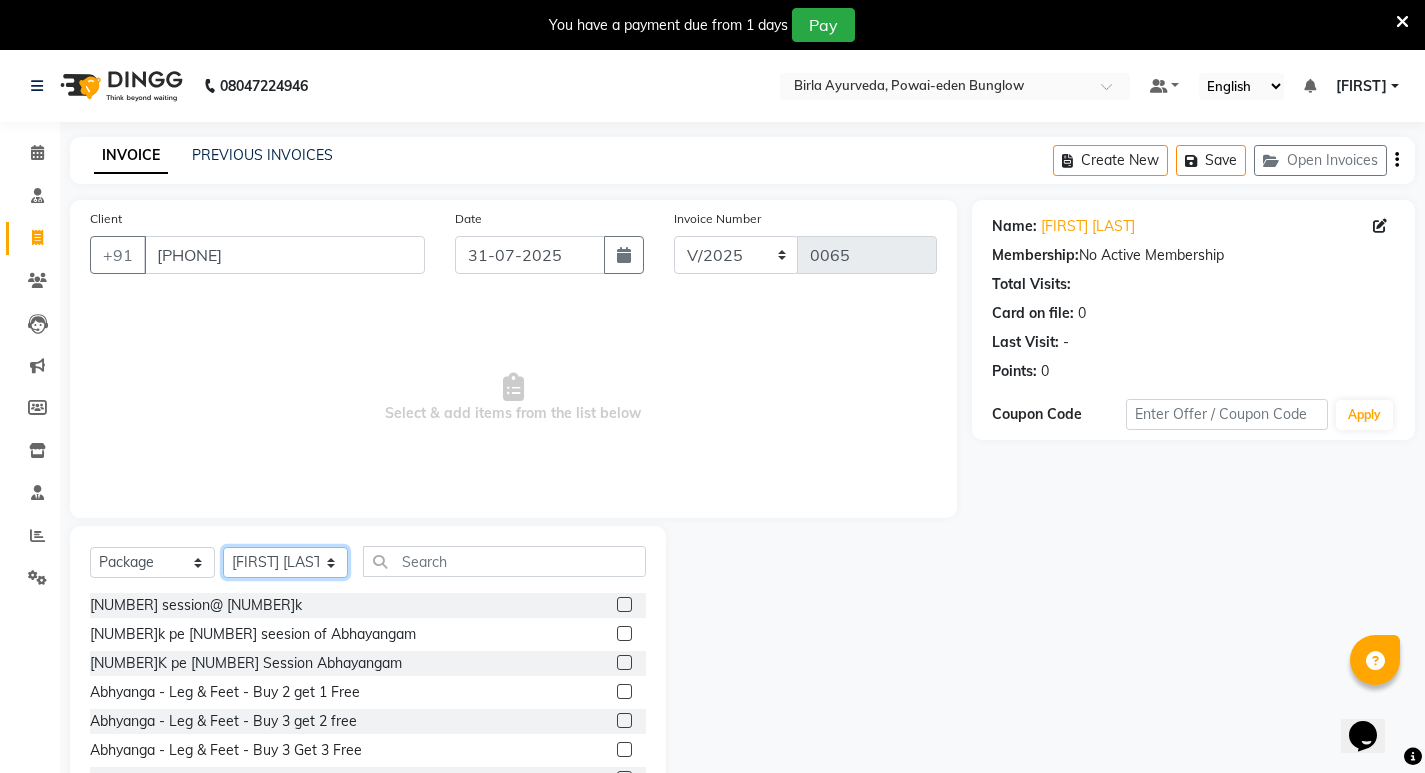 click on "Select Therapist Amala Anita Khatke Anjana Surendra Kalyani Avtar Jaiswal Bibina Chandani Yadav Deepali Gaikwad Dimple Dr. Annu Prasad Dr. Chaitali Deshmukh Dr. Hakima Dr. Mrunal Gole Gloria Y Hari Ishwar Pawar Jainy M R KAMAL NIKAM Kavita Ambatkar Latika Sawant NIshant Pooja Mohite Priya Mishra Rajimon Gopalan RATHEESH KUMAR G KURUP Sachin Subhash Shali K M Shani K Shibin Shrada Suddheesh K K suman behal Sunil Wankhade Sunita Fernandes Swati TANVI TARAL Tejaswini Gaonkar Vidya Vishwanath Vinayak Yogesh Parab" 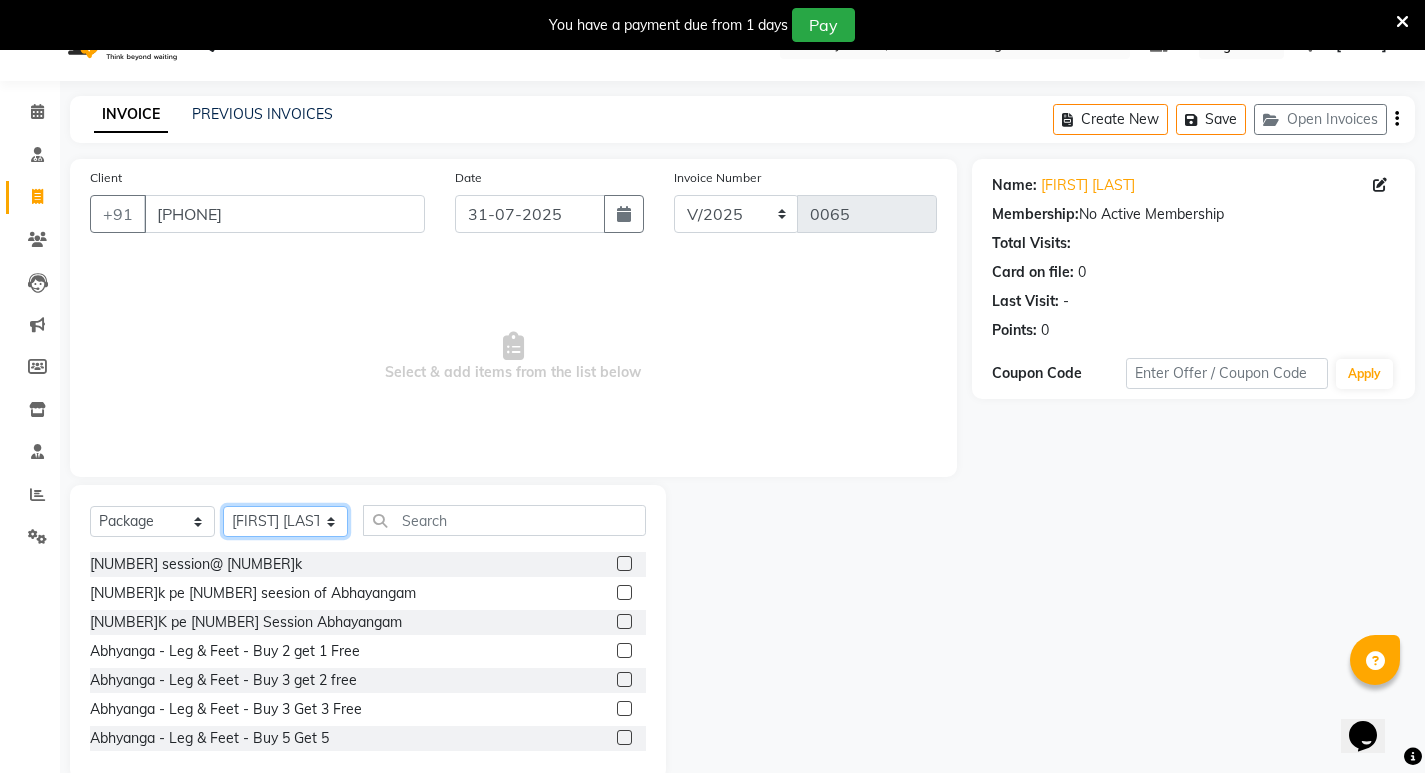 scroll, scrollTop: 78, scrollLeft: 0, axis: vertical 